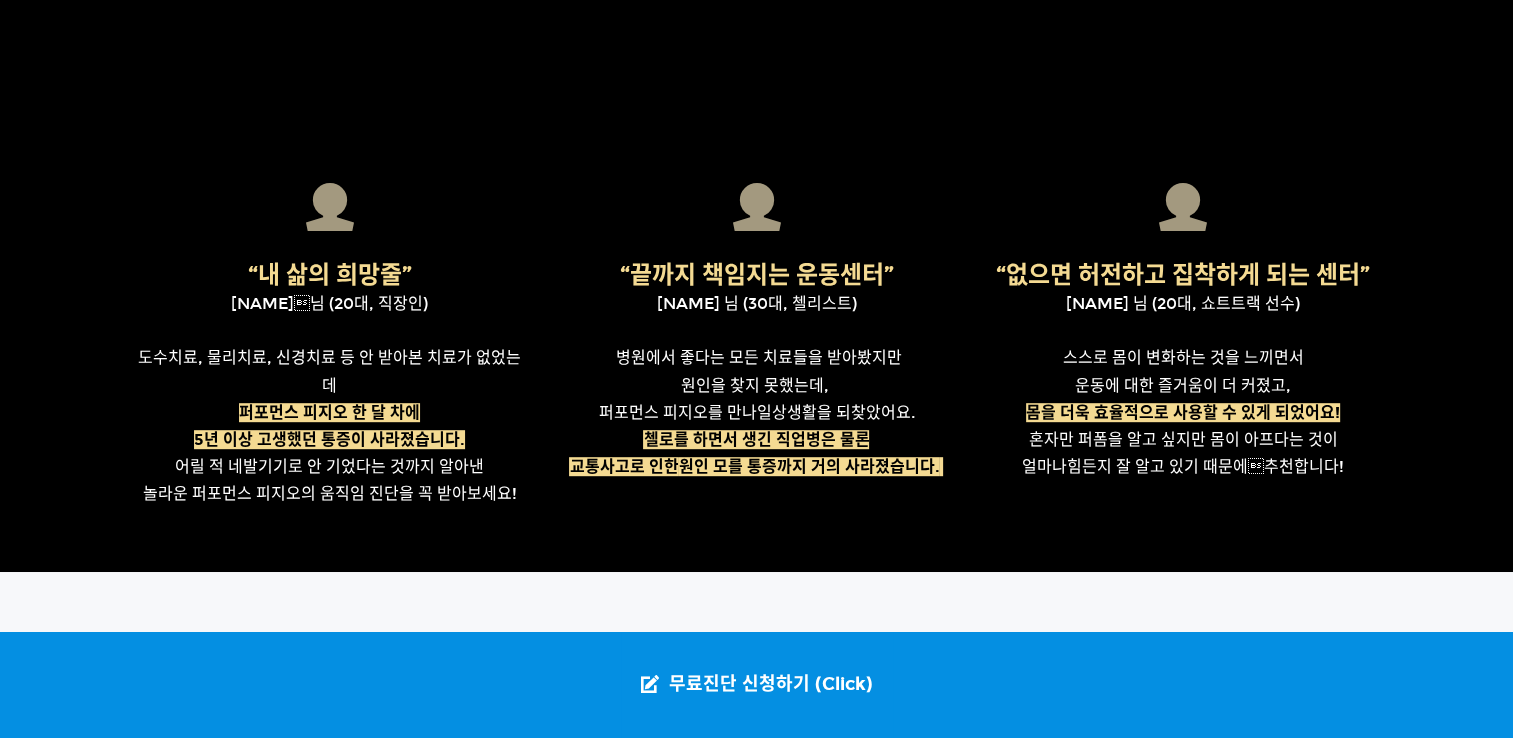 scroll, scrollTop: 1000, scrollLeft: 0, axis: vertical 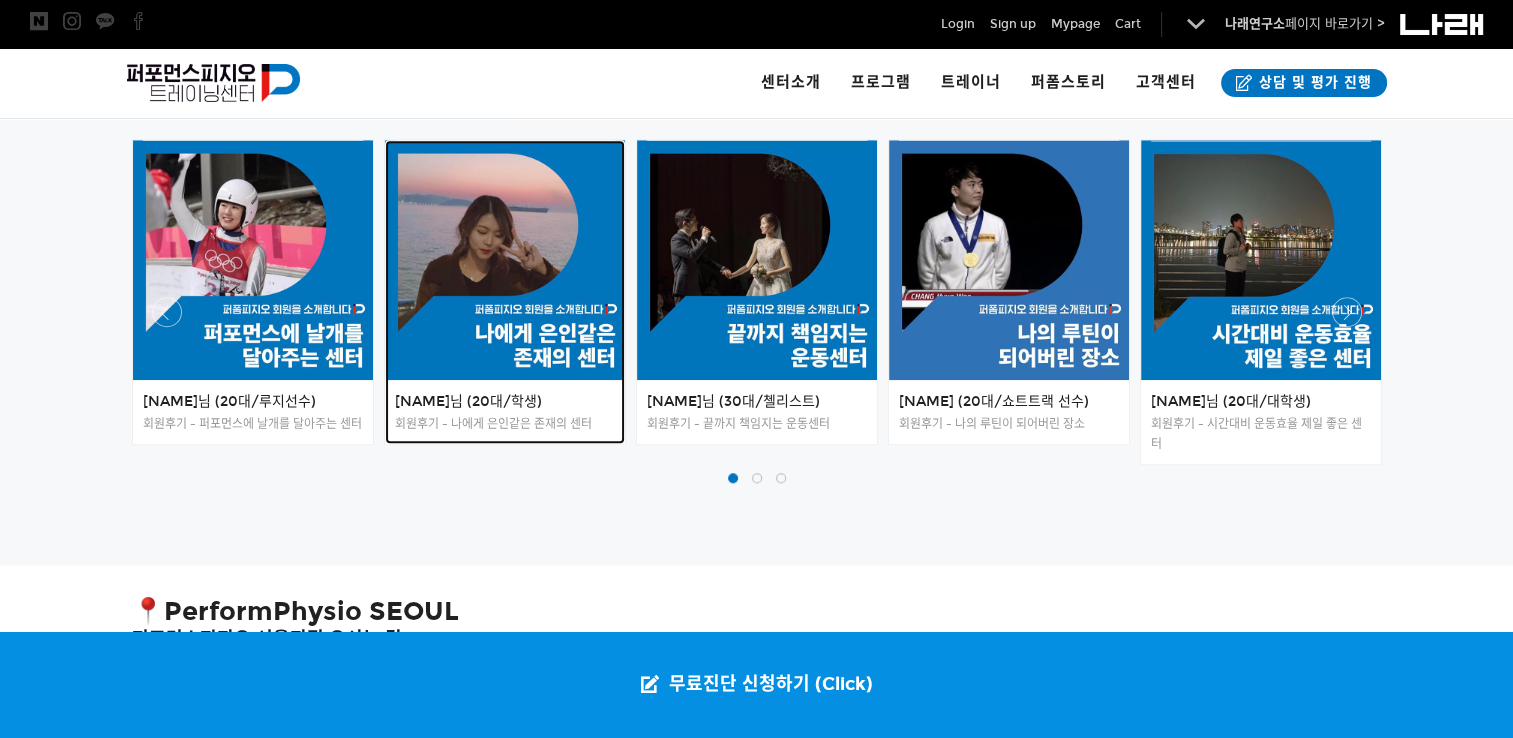 click on "[NAME]님 (20대/학생) 회원후기 - 나에게 은인같은 존재의 센터" at bounding box center (493, 412) 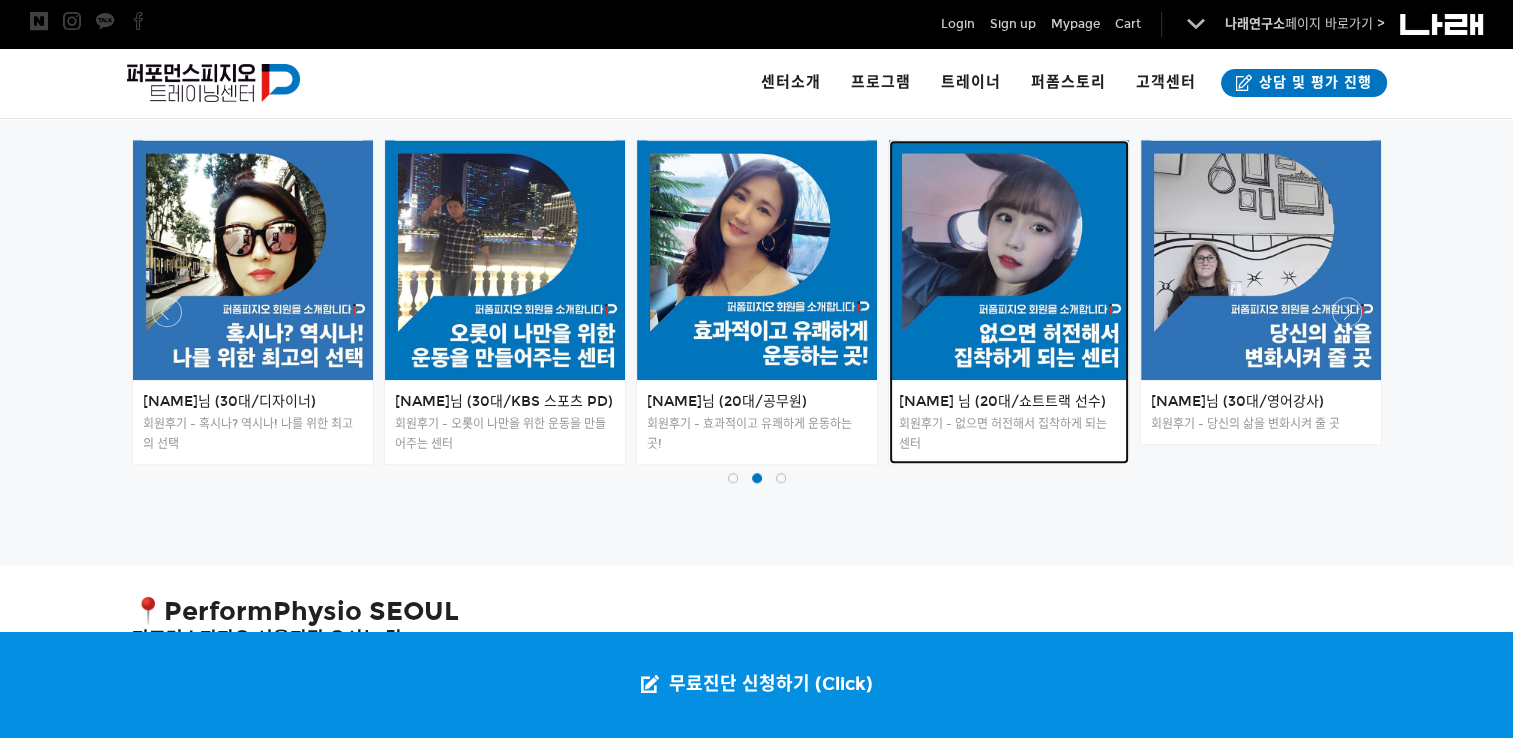 click at bounding box center (1009, 260) 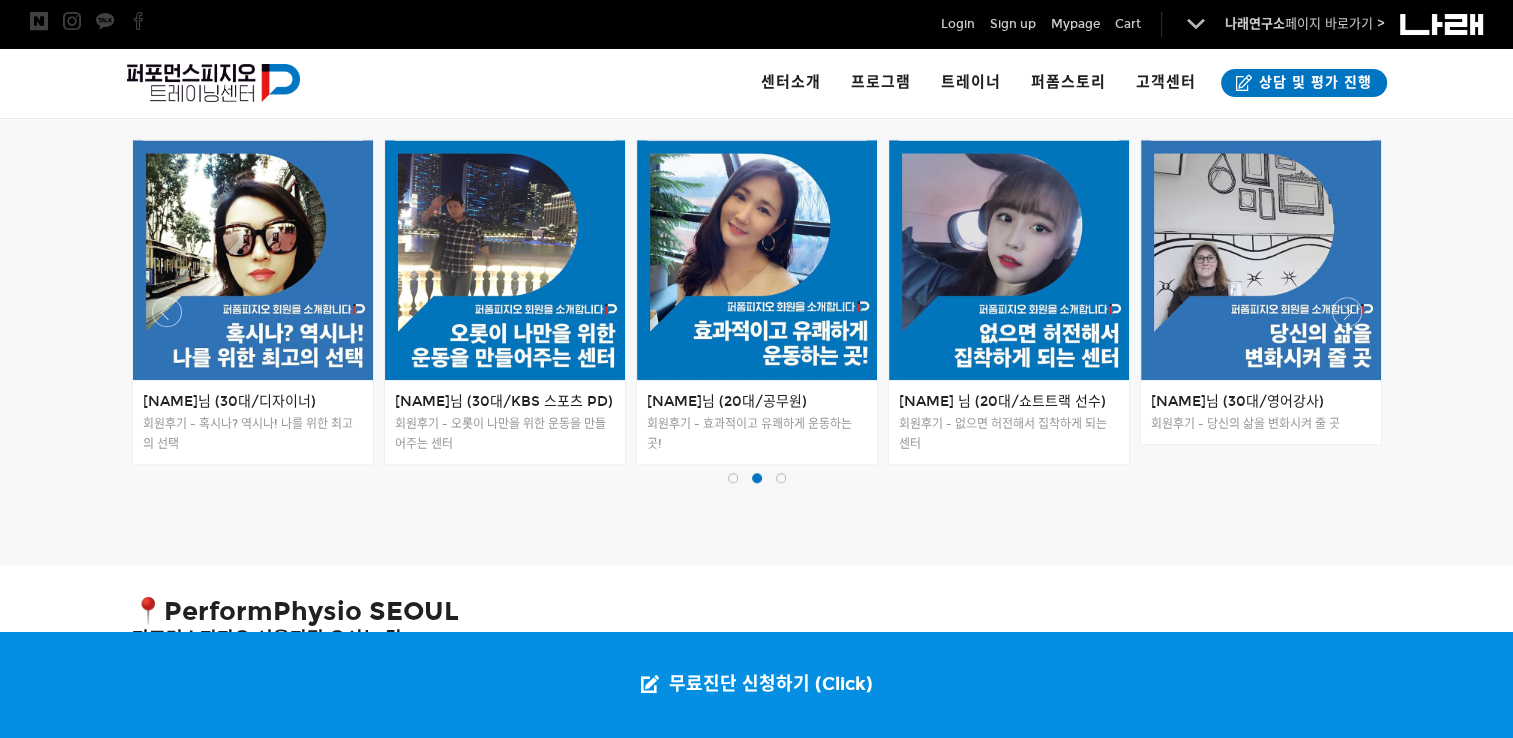 click at bounding box center [757, 470] 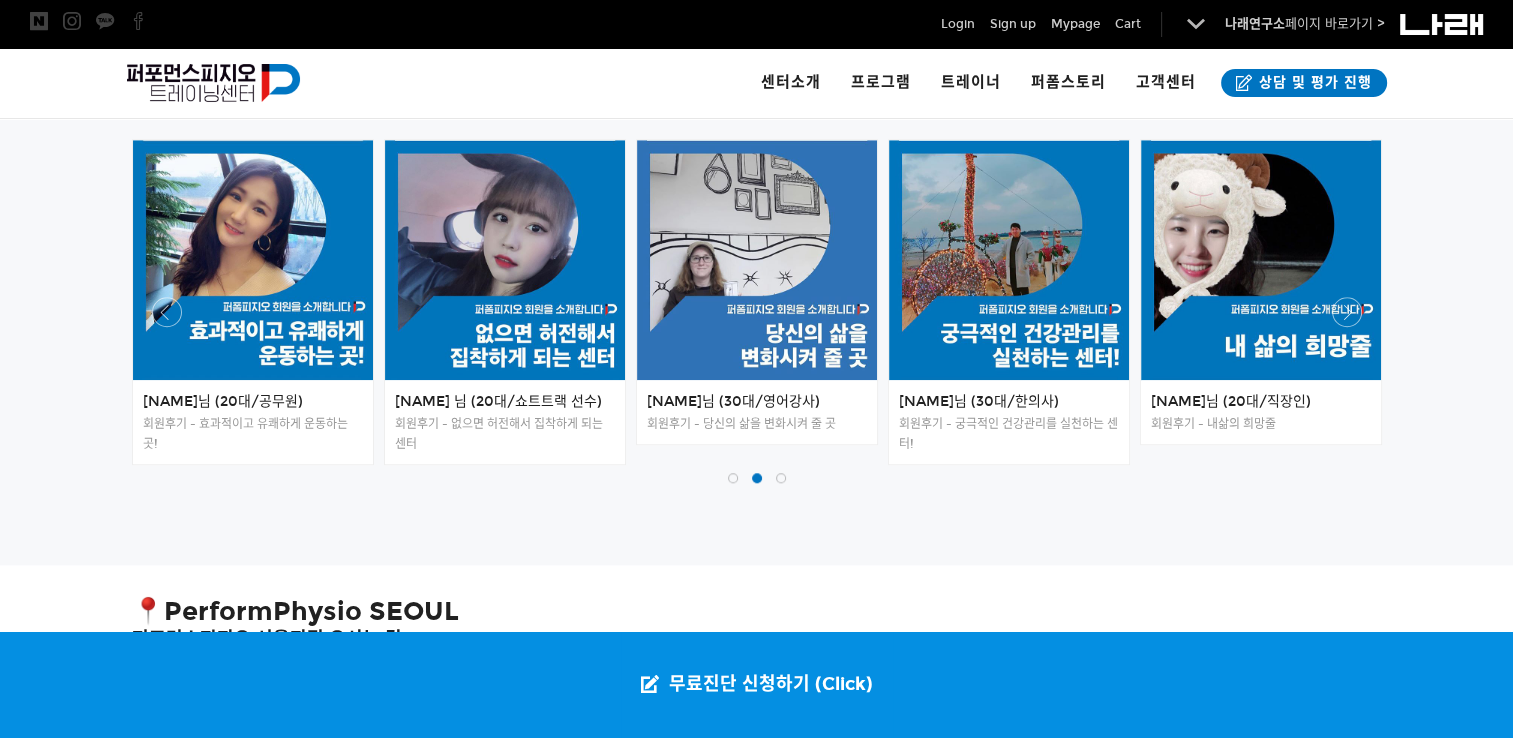 click at bounding box center (757, 470) 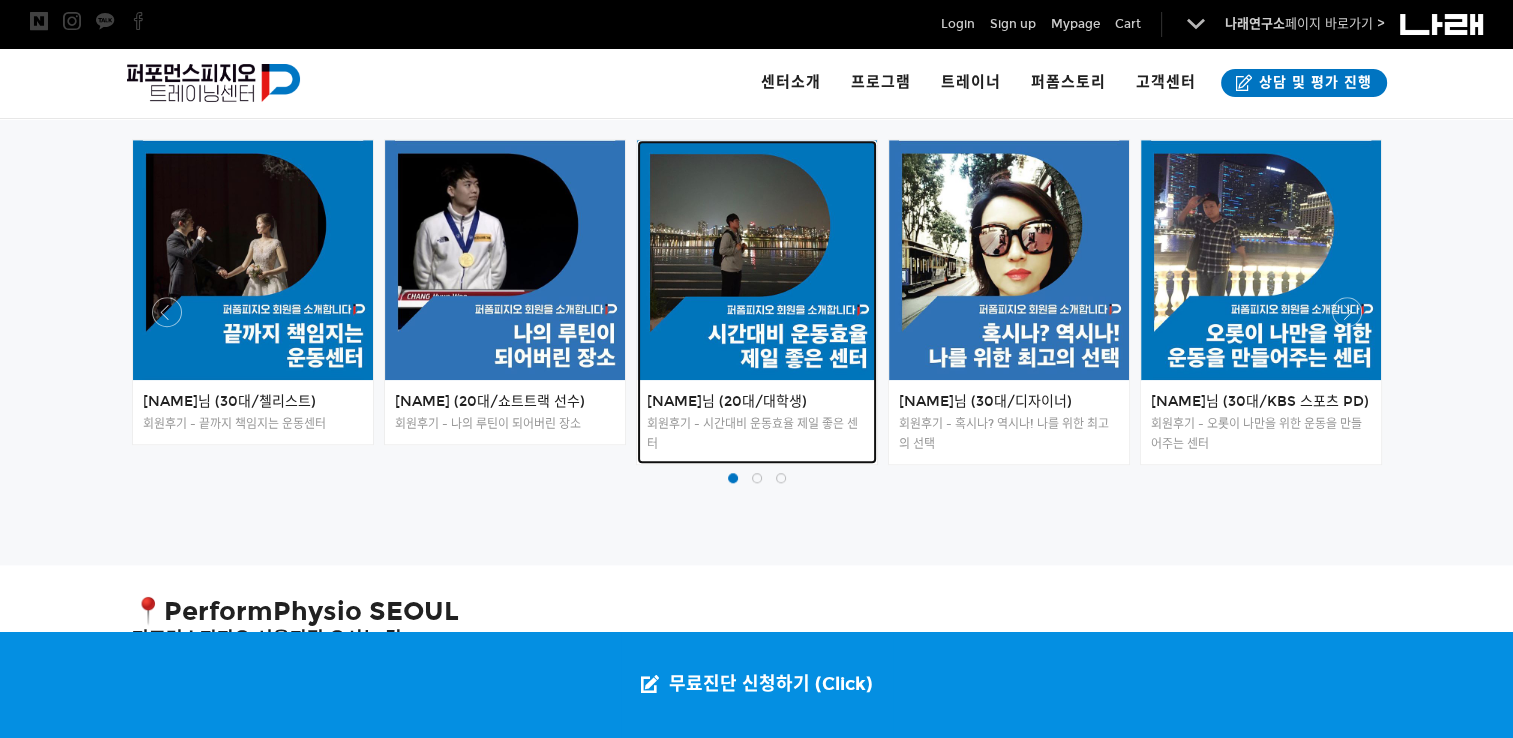 click on "회원후기 - 시간대비 운동효율 제일 좋은 센터" at bounding box center (757, 434) 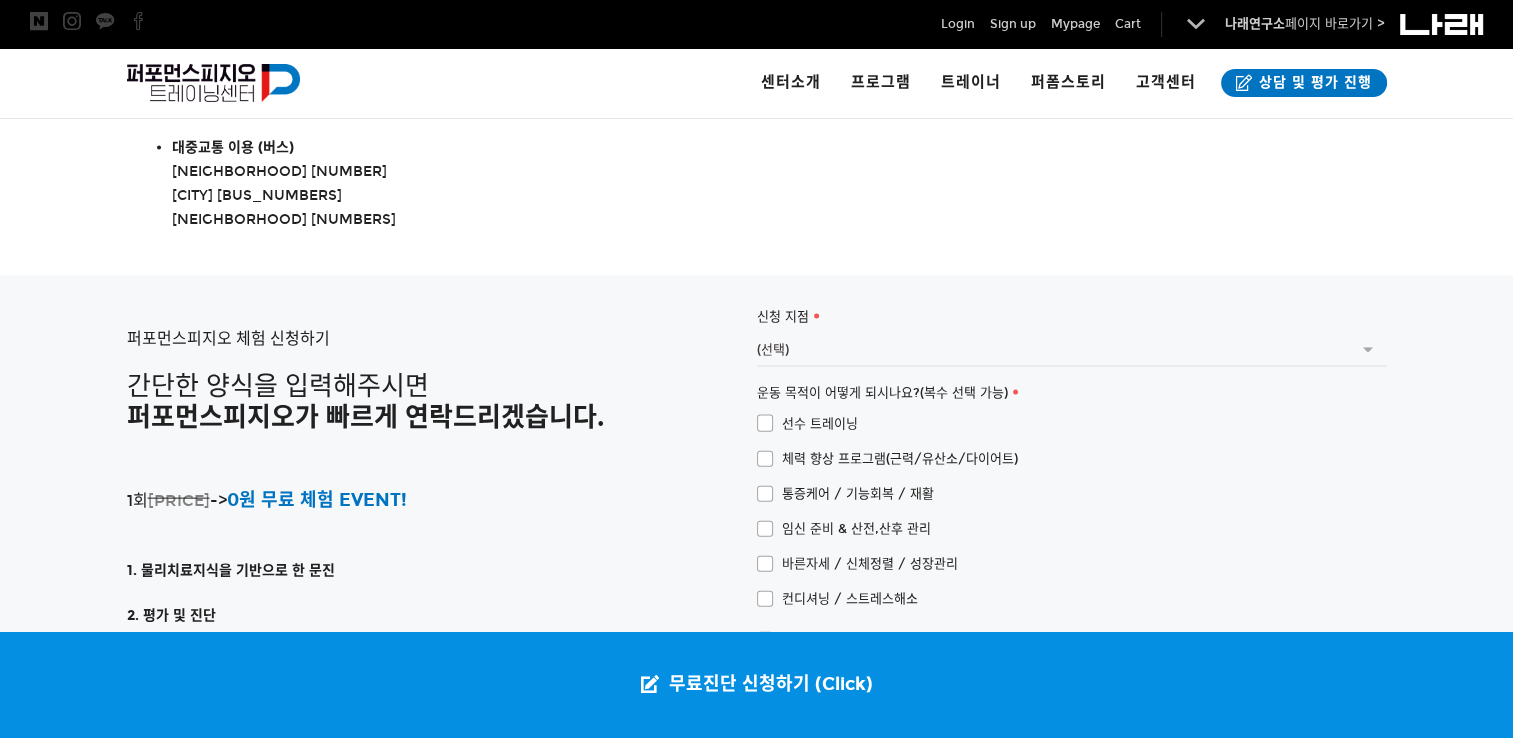 scroll, scrollTop: 4420, scrollLeft: 0, axis: vertical 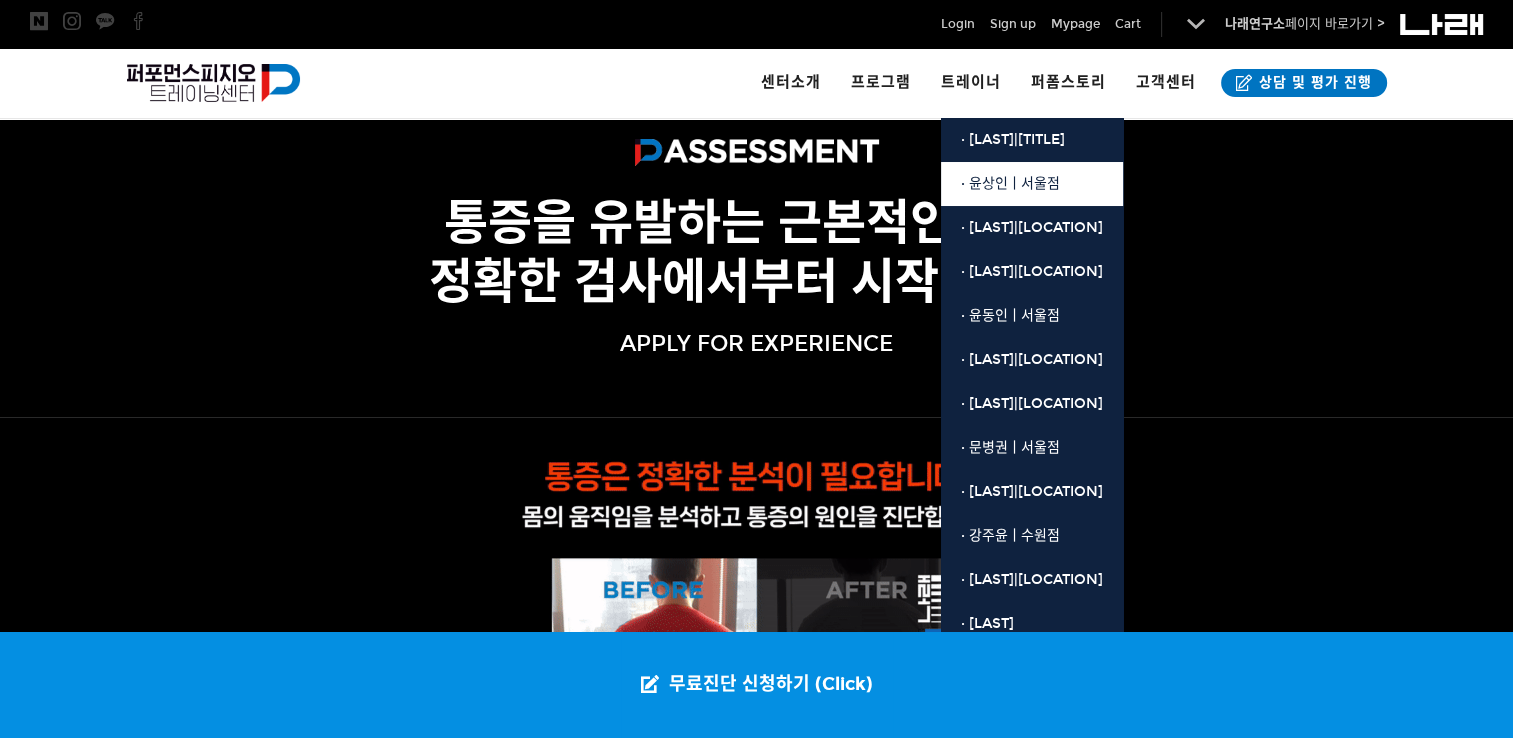 click on "· 윤상인ㅣ서울점" at bounding box center (1032, 184) 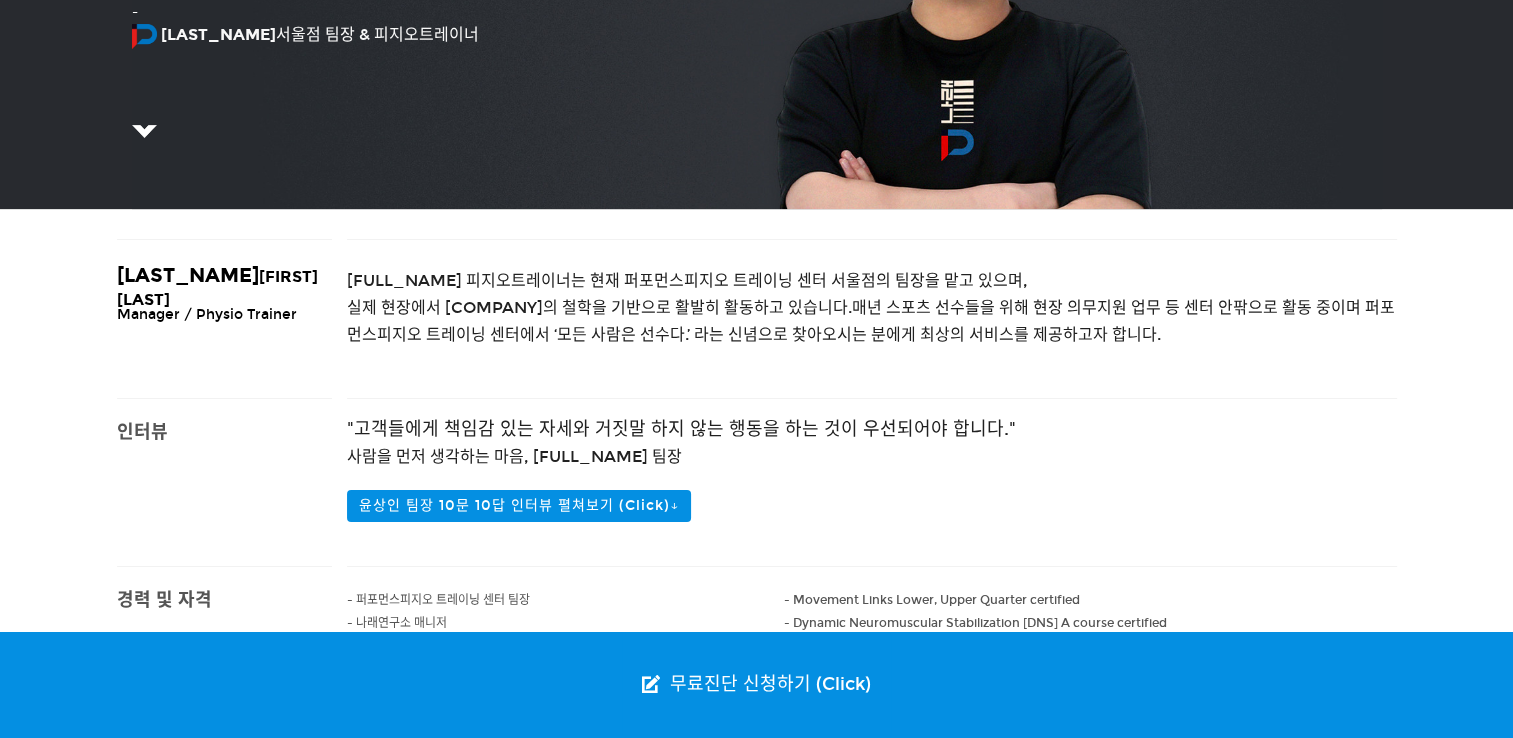 scroll, scrollTop: 0, scrollLeft: 0, axis: both 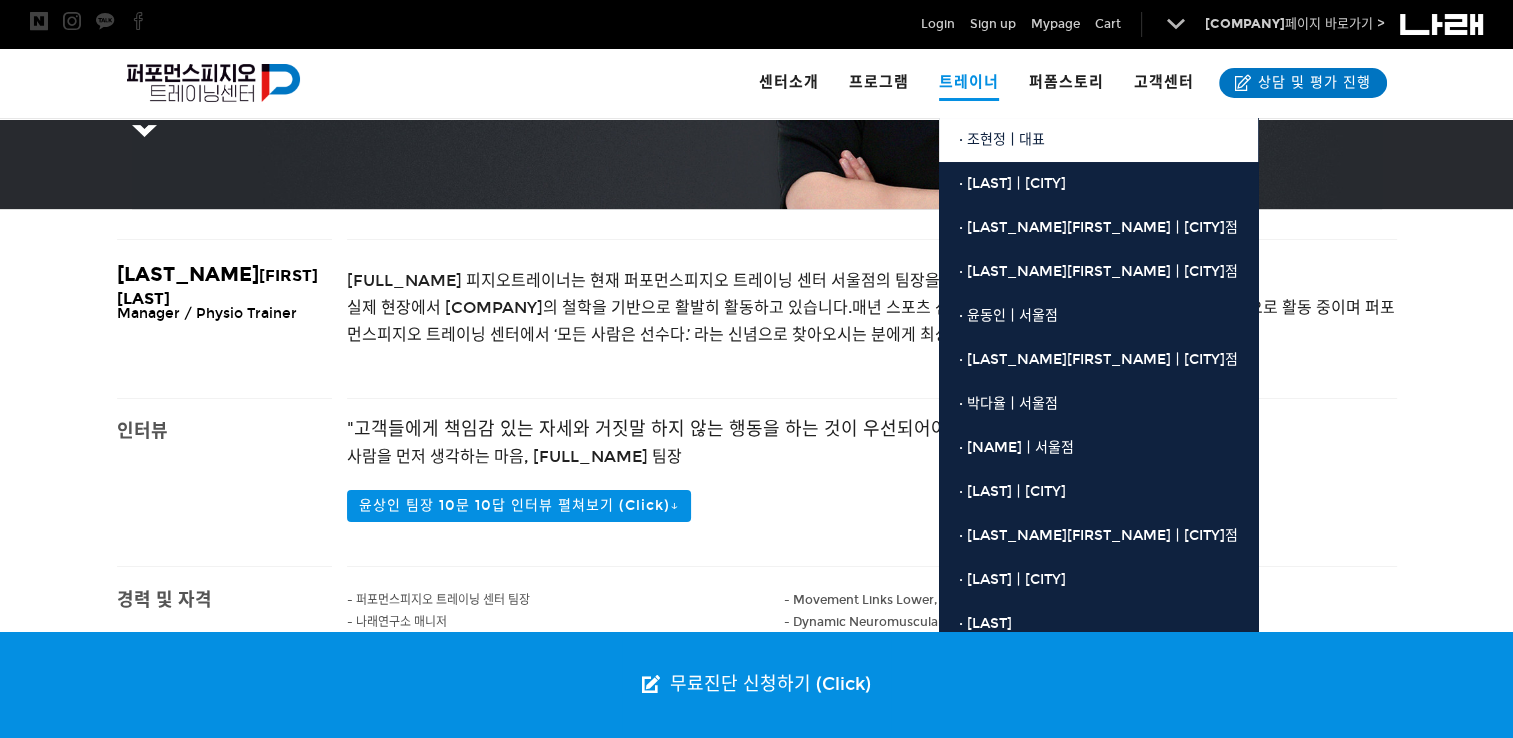 click on "· 조현정ㅣ대표" at bounding box center [1002, 139] 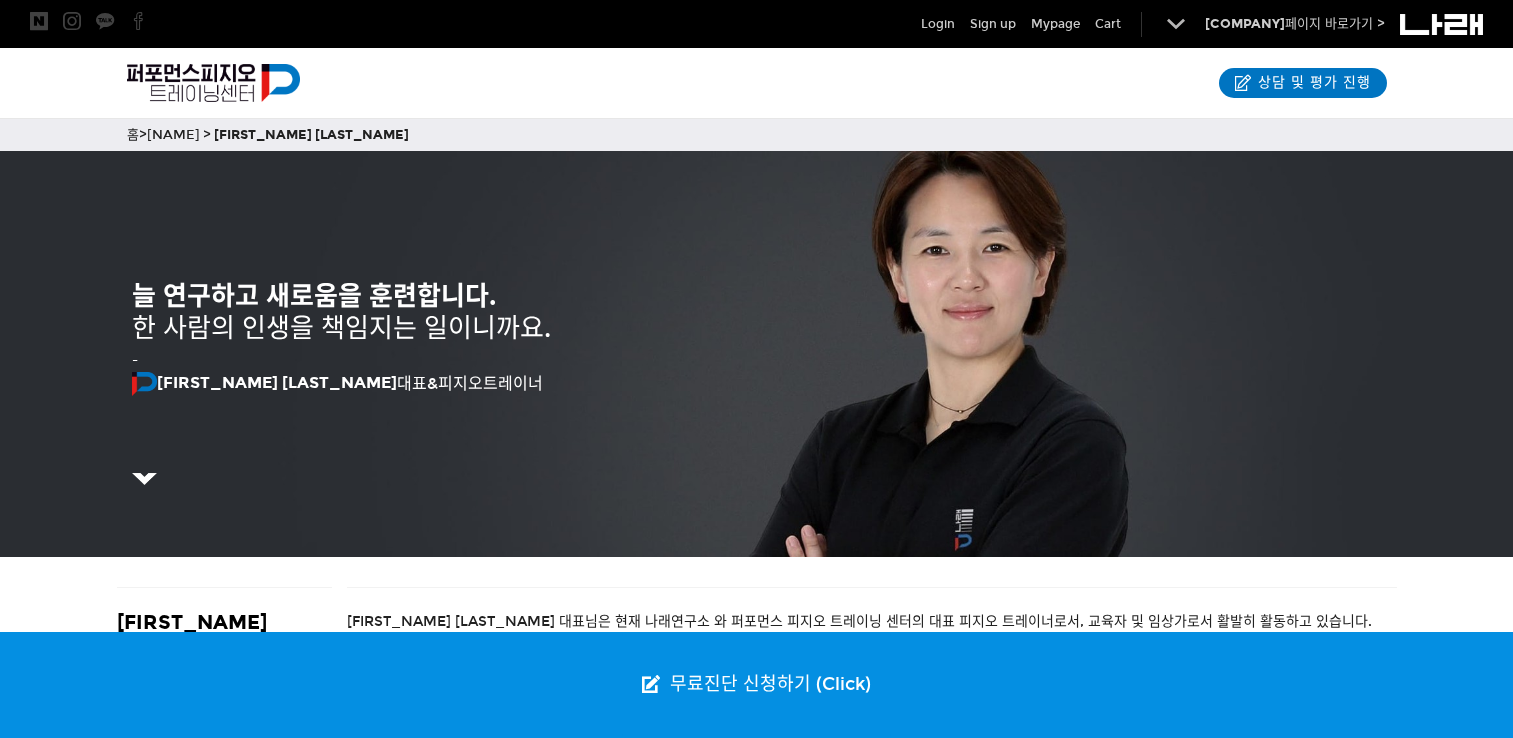 scroll, scrollTop: 448, scrollLeft: 0, axis: vertical 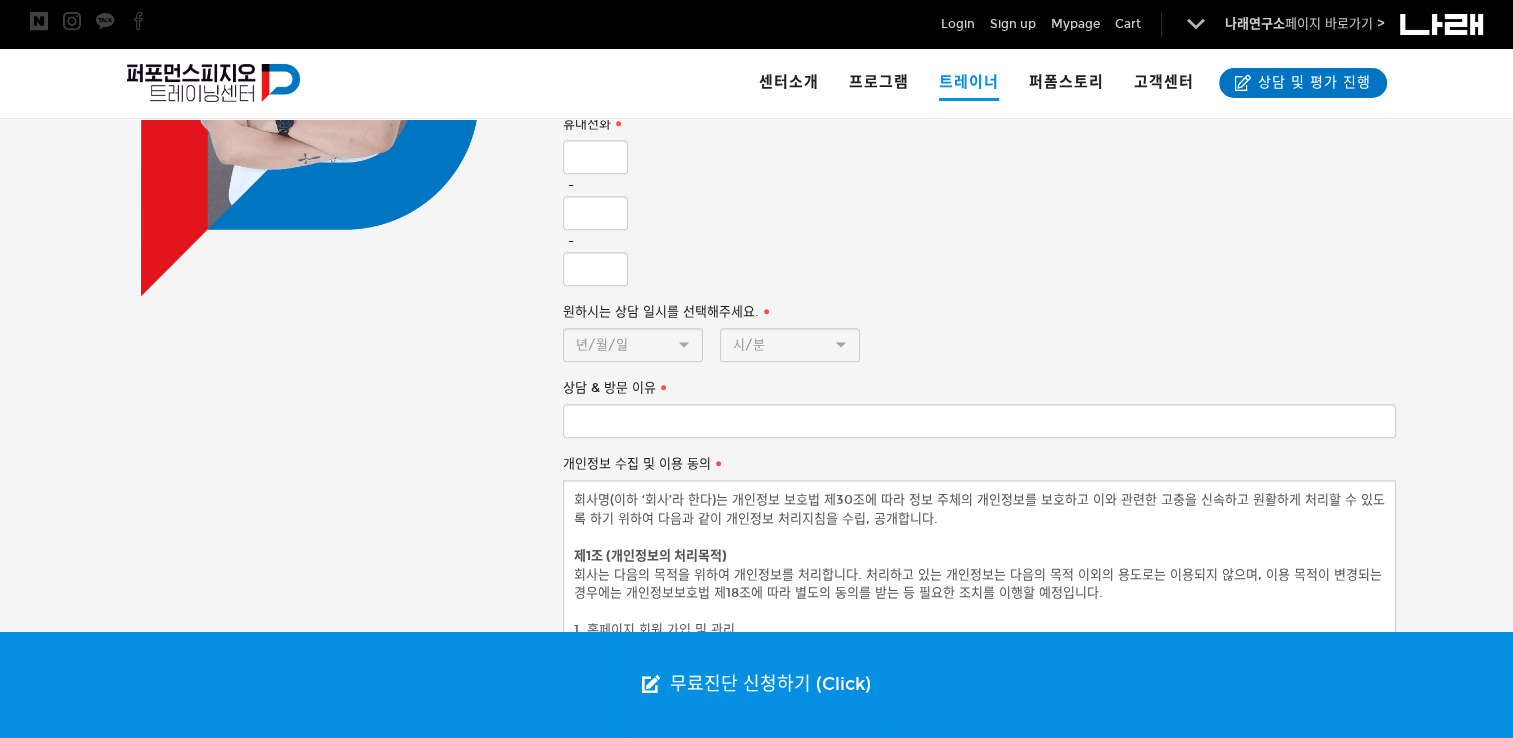 click at bounding box center (979, 380) 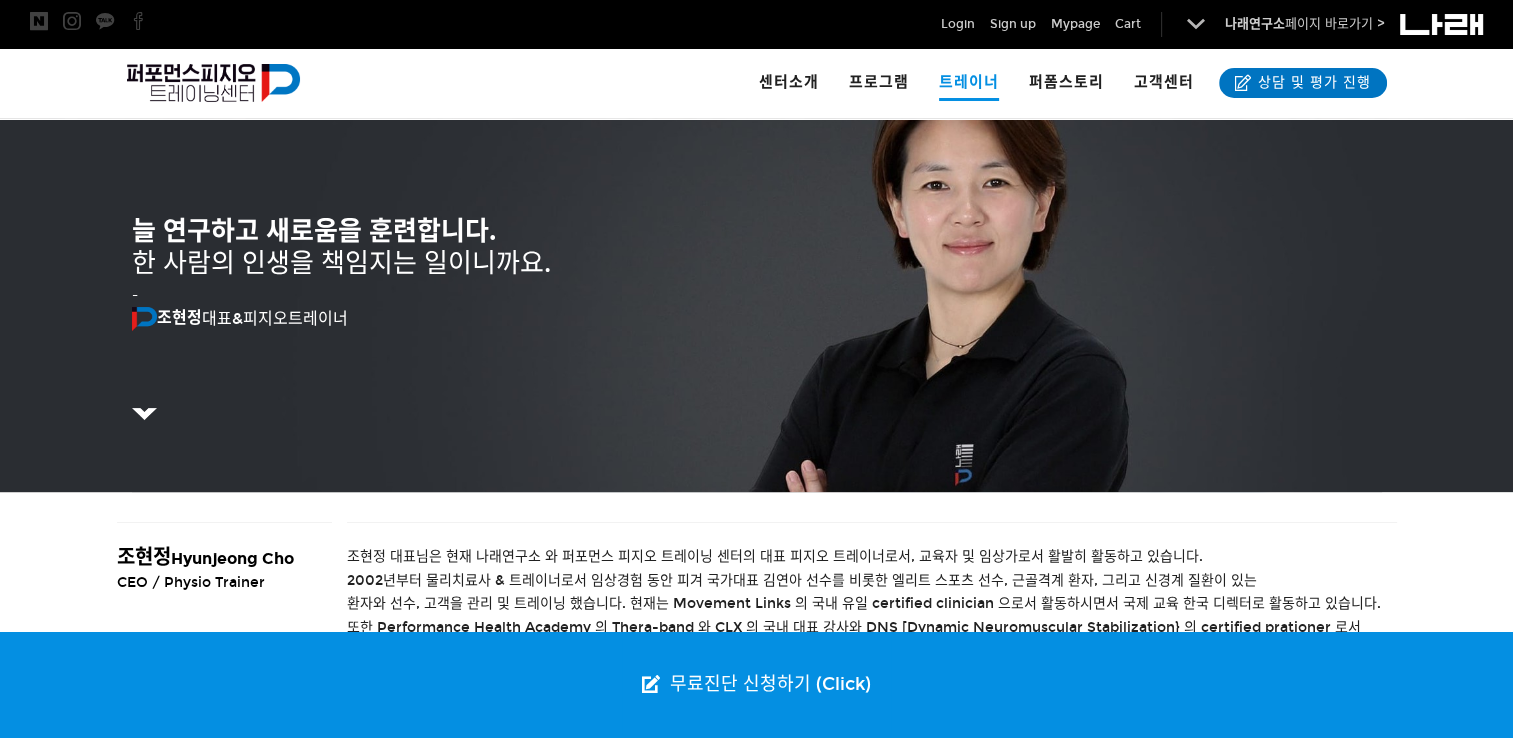 scroll, scrollTop: 0, scrollLeft: 0, axis: both 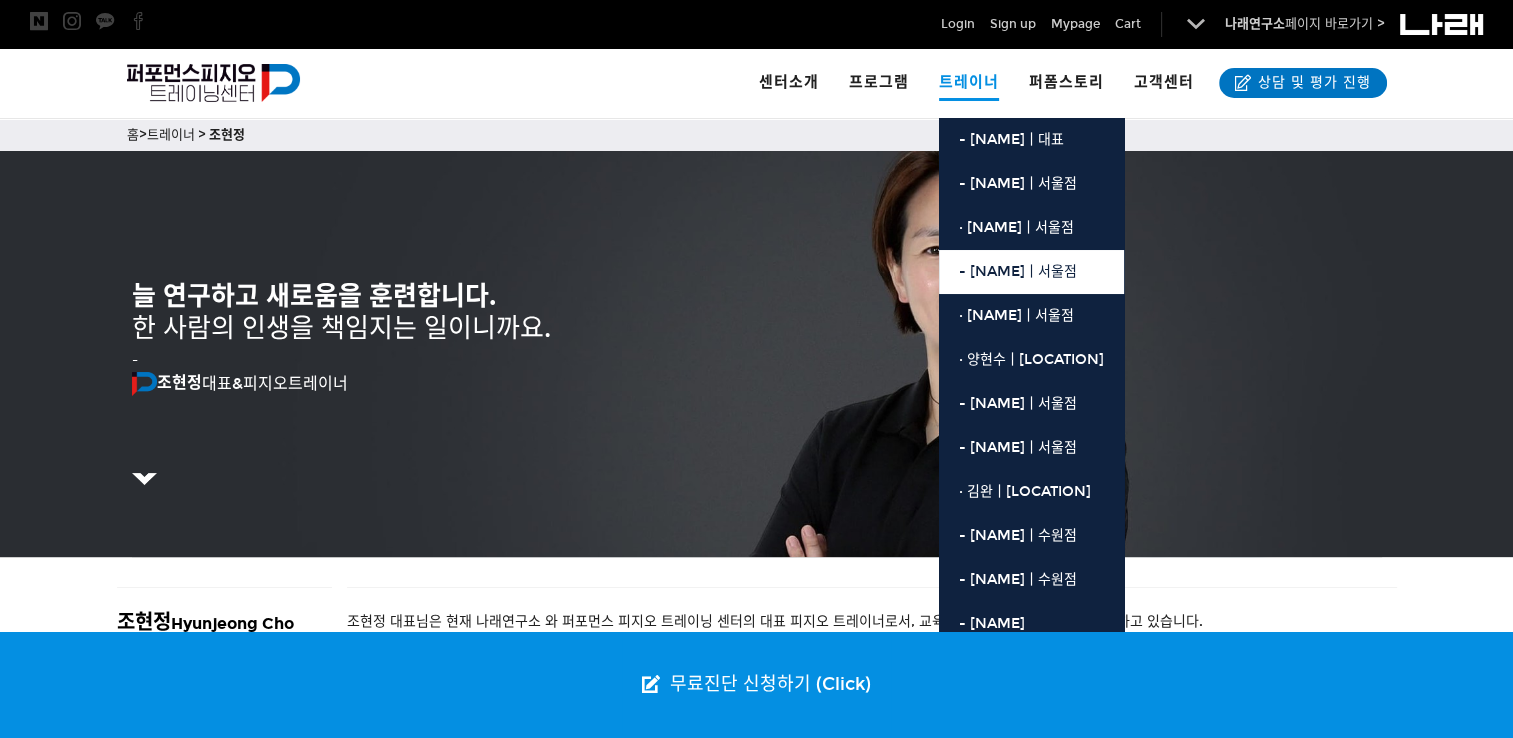 click on "· [LAST_NAME][FIRST_NAME]ㅣ[CITY]점" at bounding box center (1031, 272) 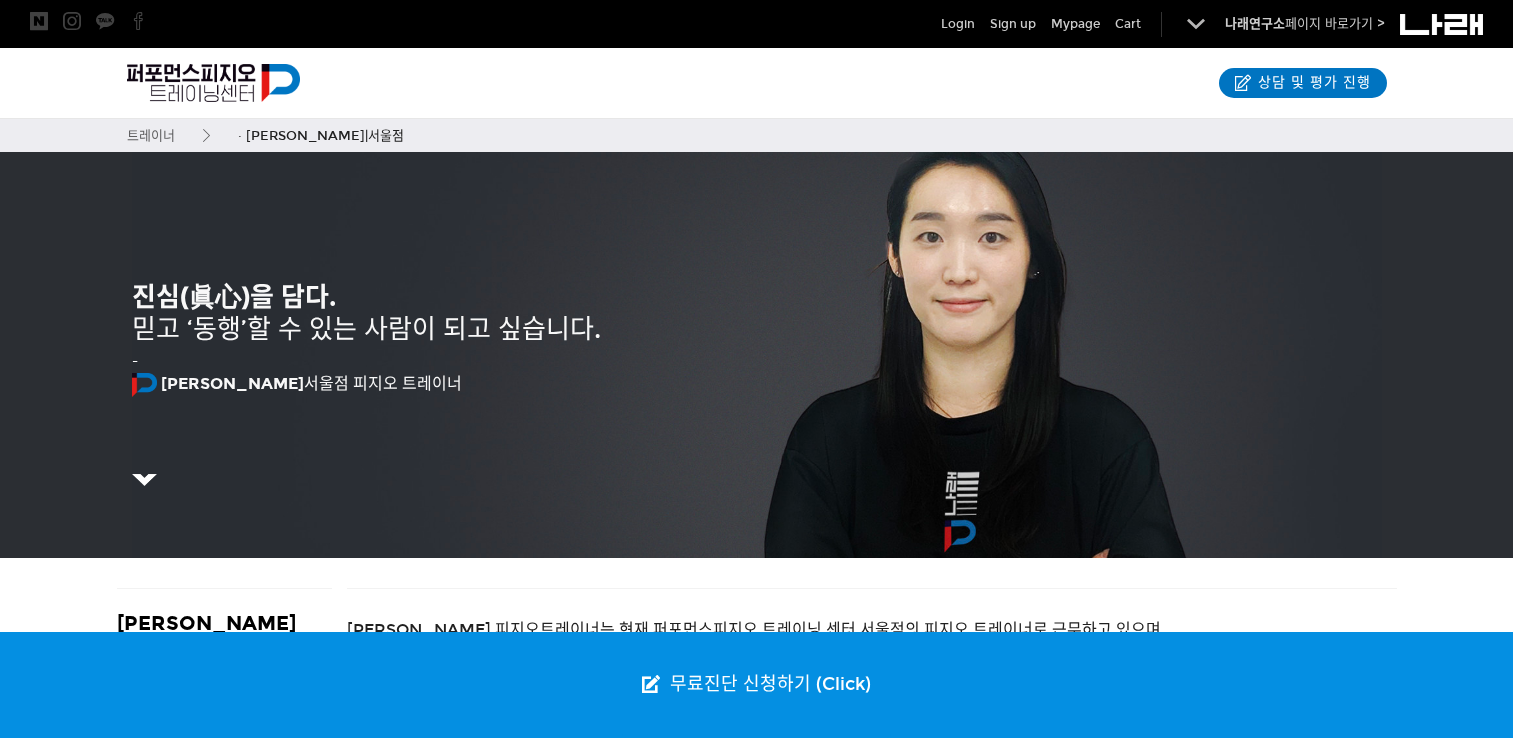 scroll, scrollTop: 200, scrollLeft: 0, axis: vertical 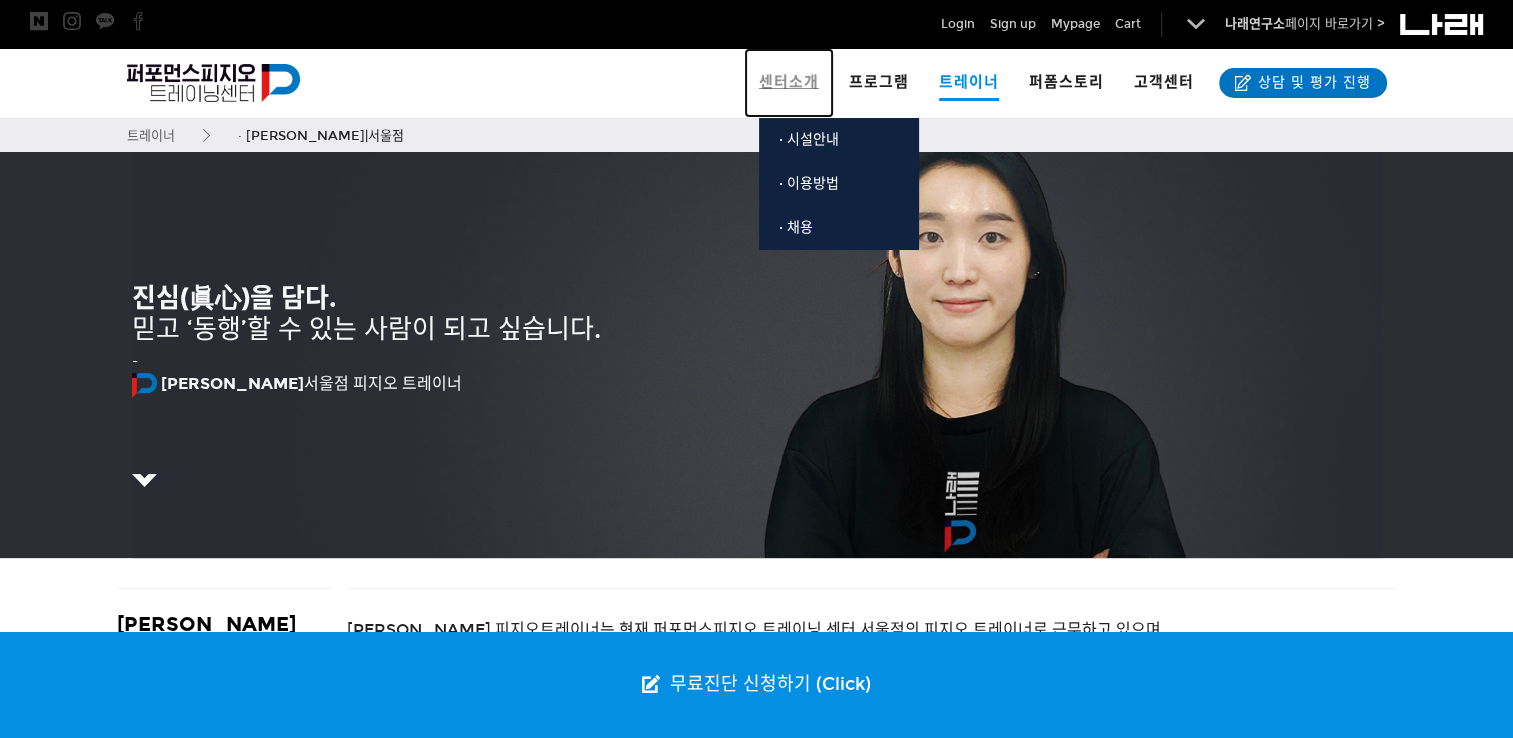 click on "센터소개" at bounding box center [789, 82] 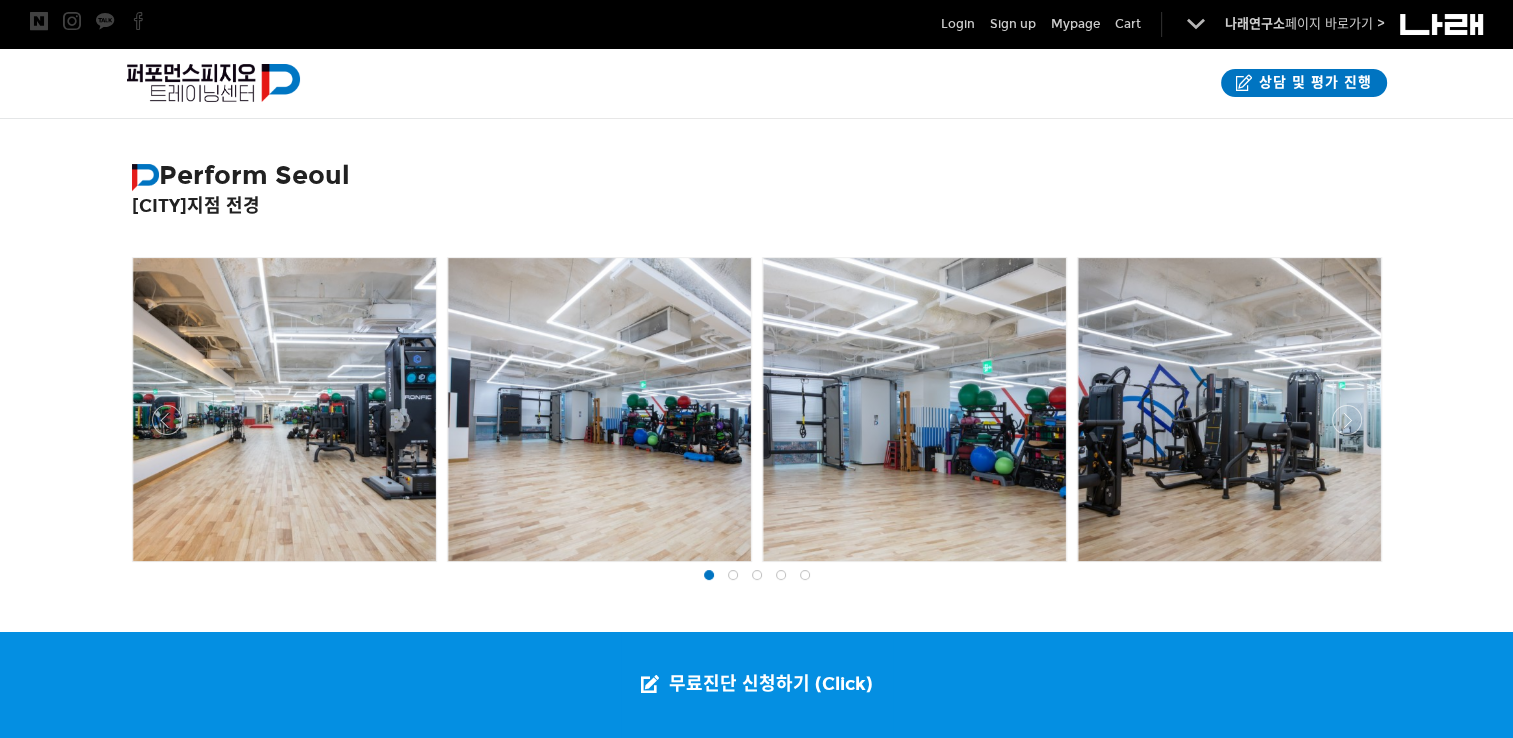 scroll, scrollTop: 348, scrollLeft: 0, axis: vertical 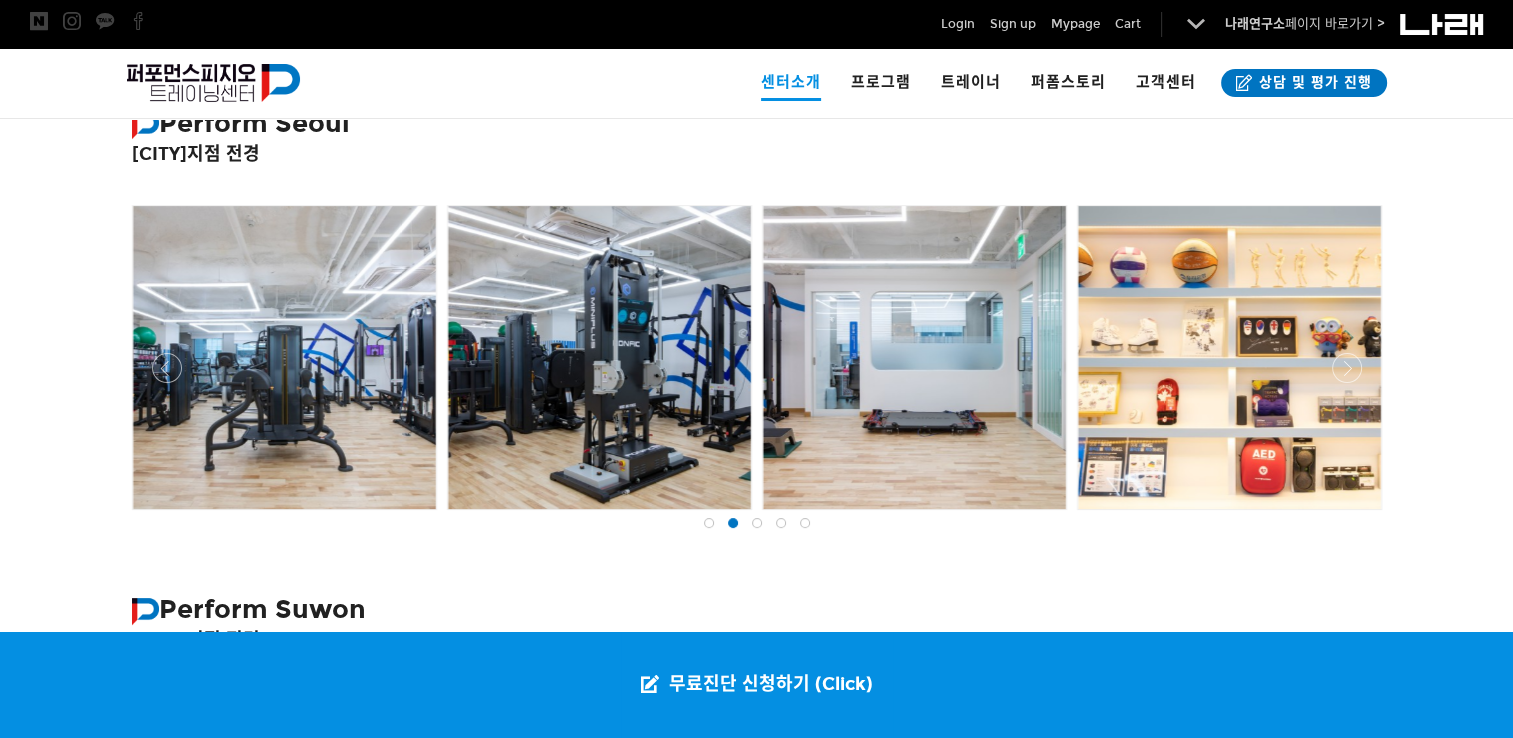 click at bounding box center [709, 523] 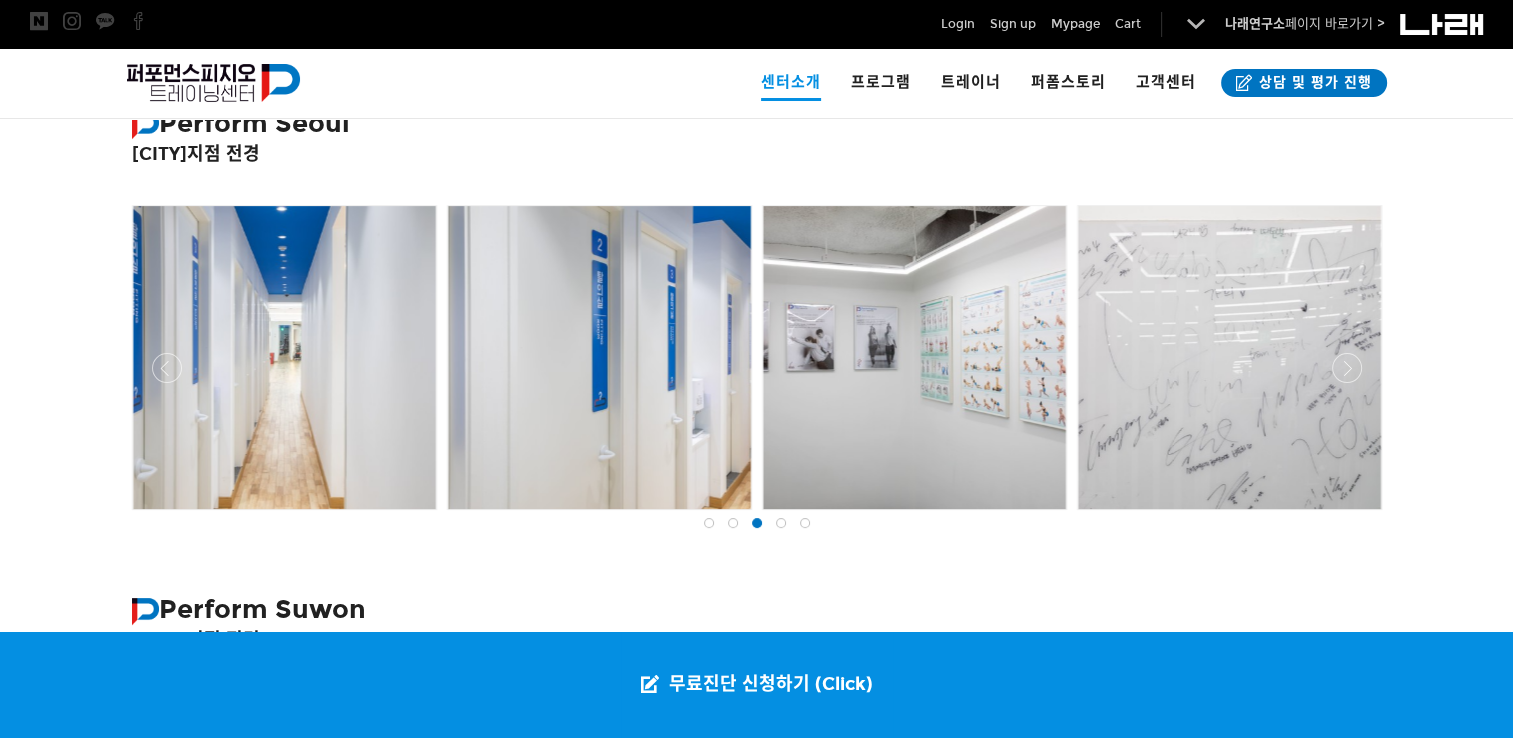 click at bounding box center (781, 523) 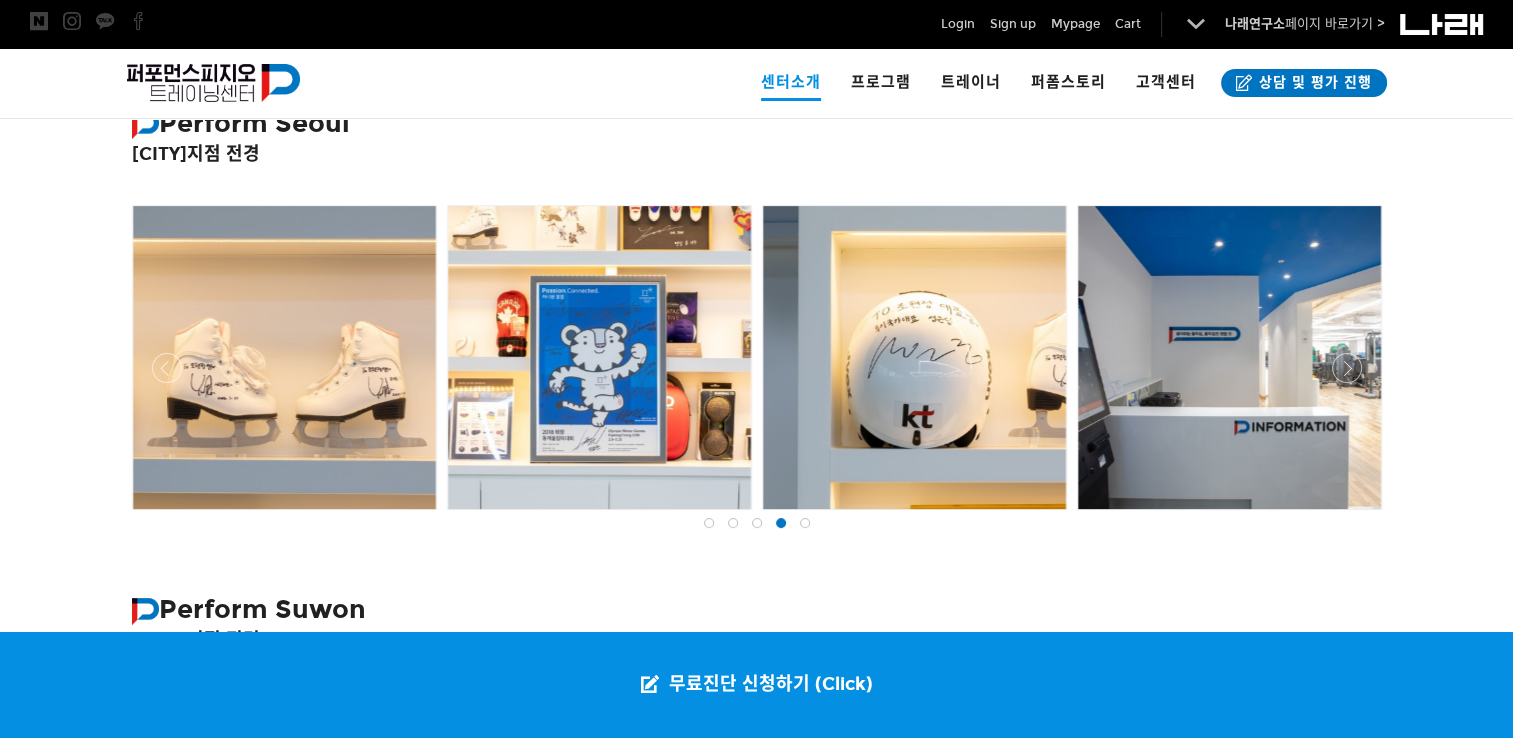 click at bounding box center [709, 523] 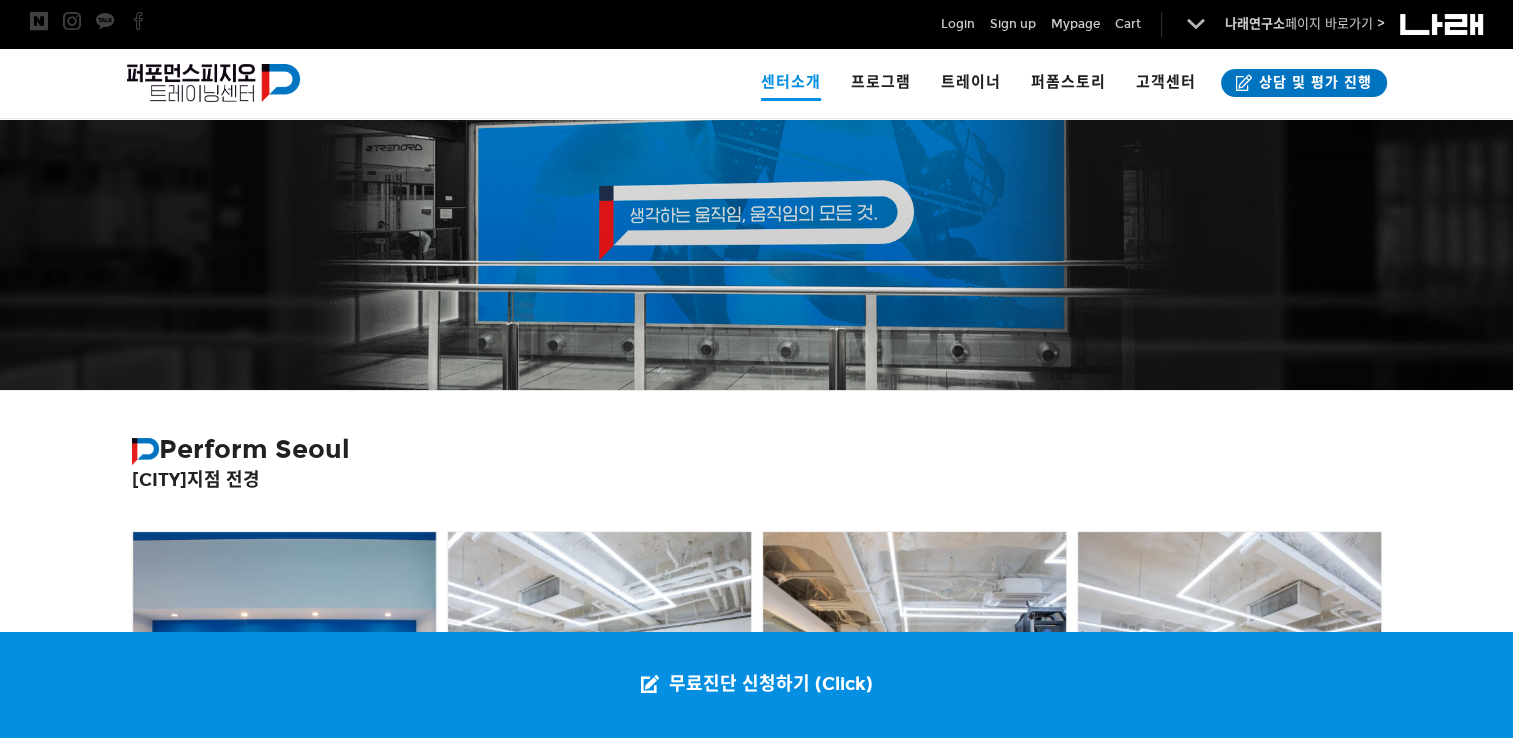 scroll, scrollTop: 0, scrollLeft: 0, axis: both 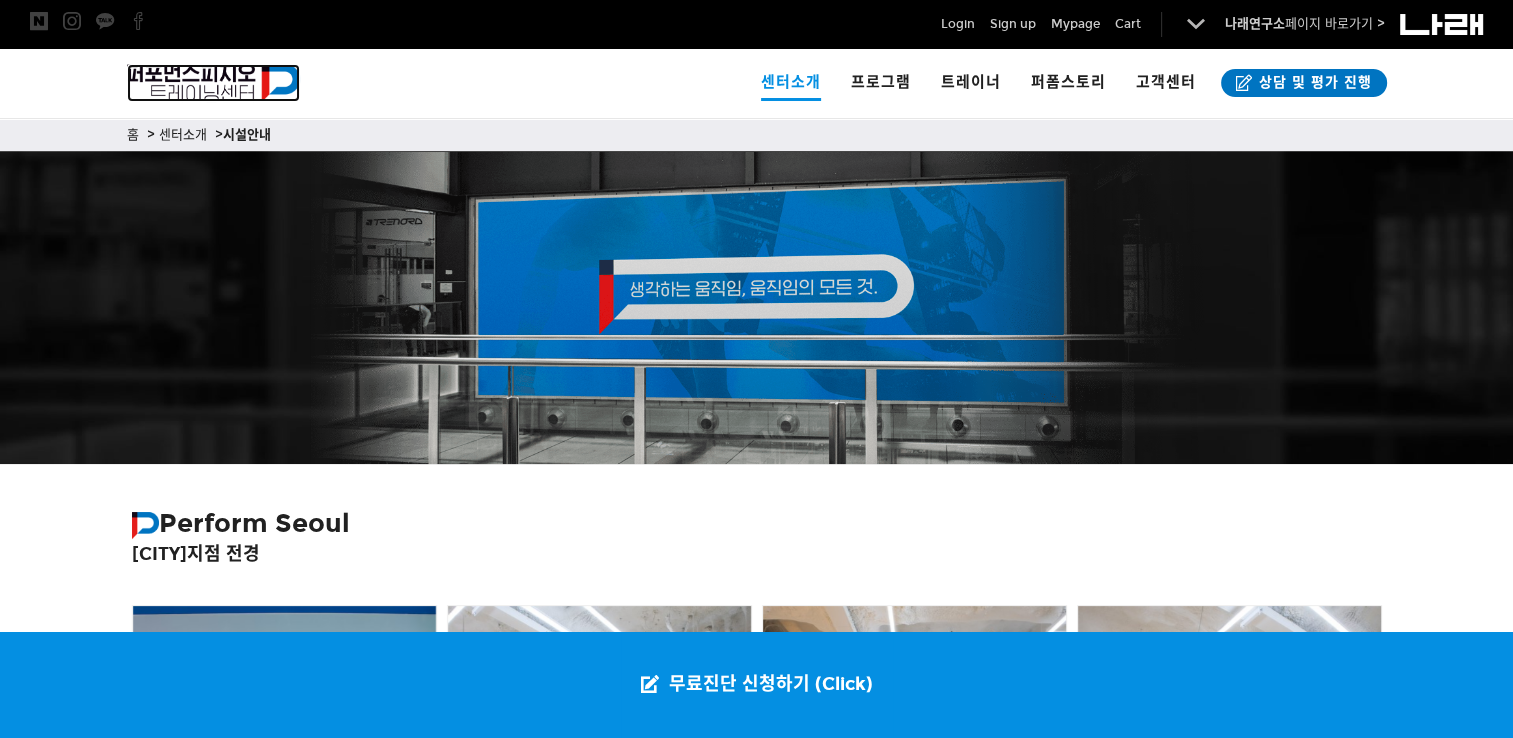 click at bounding box center (214, 83) 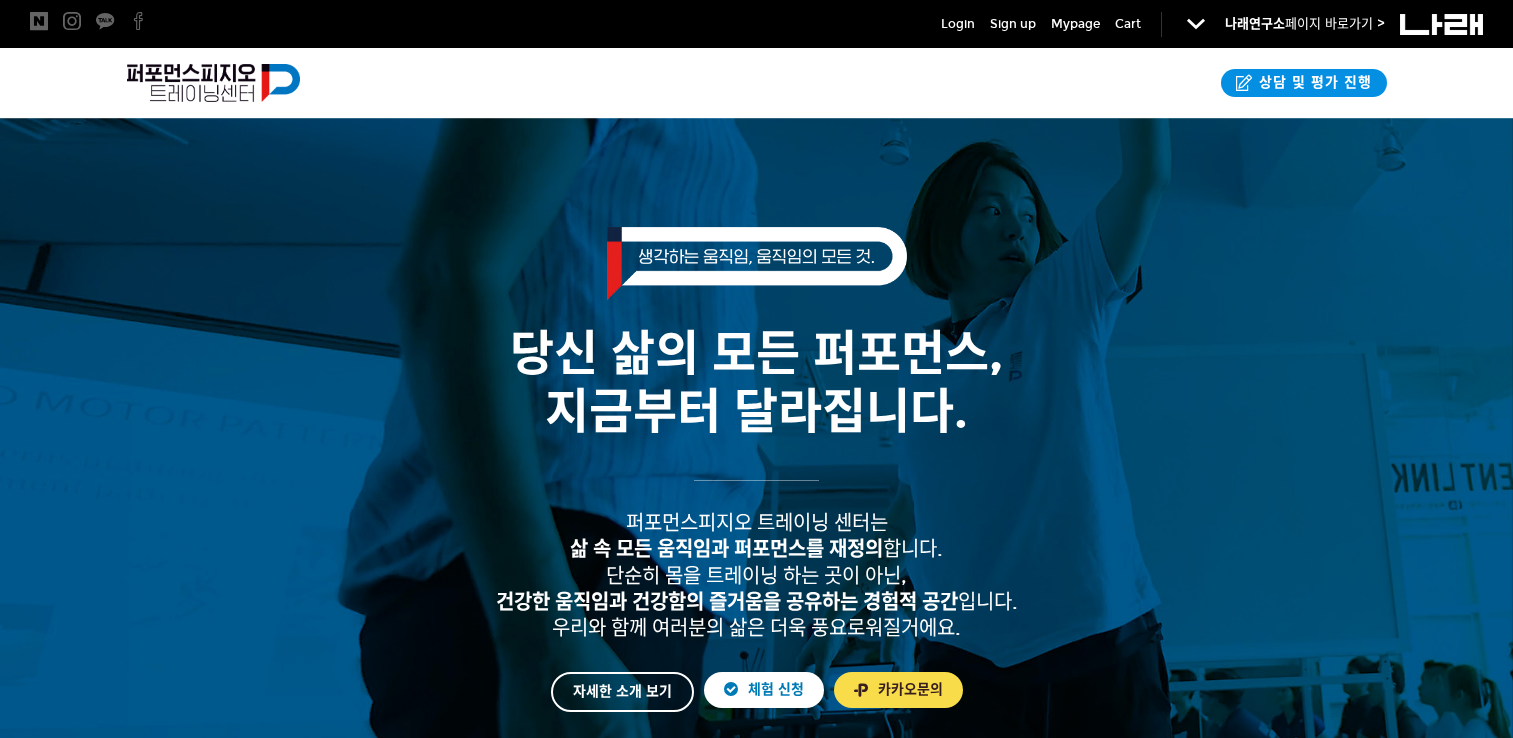 scroll, scrollTop: 0, scrollLeft: 0, axis: both 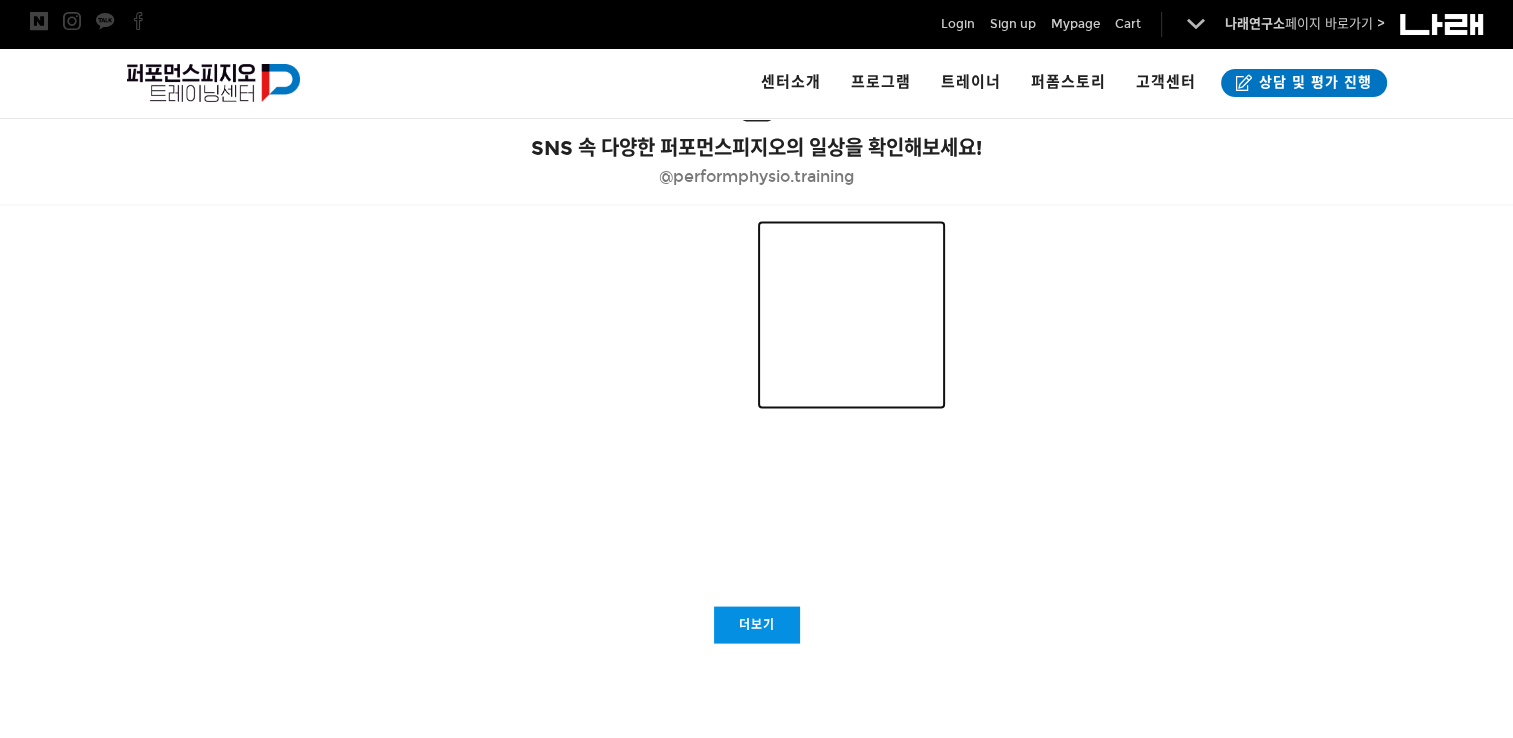 click at bounding box center (851, 315) 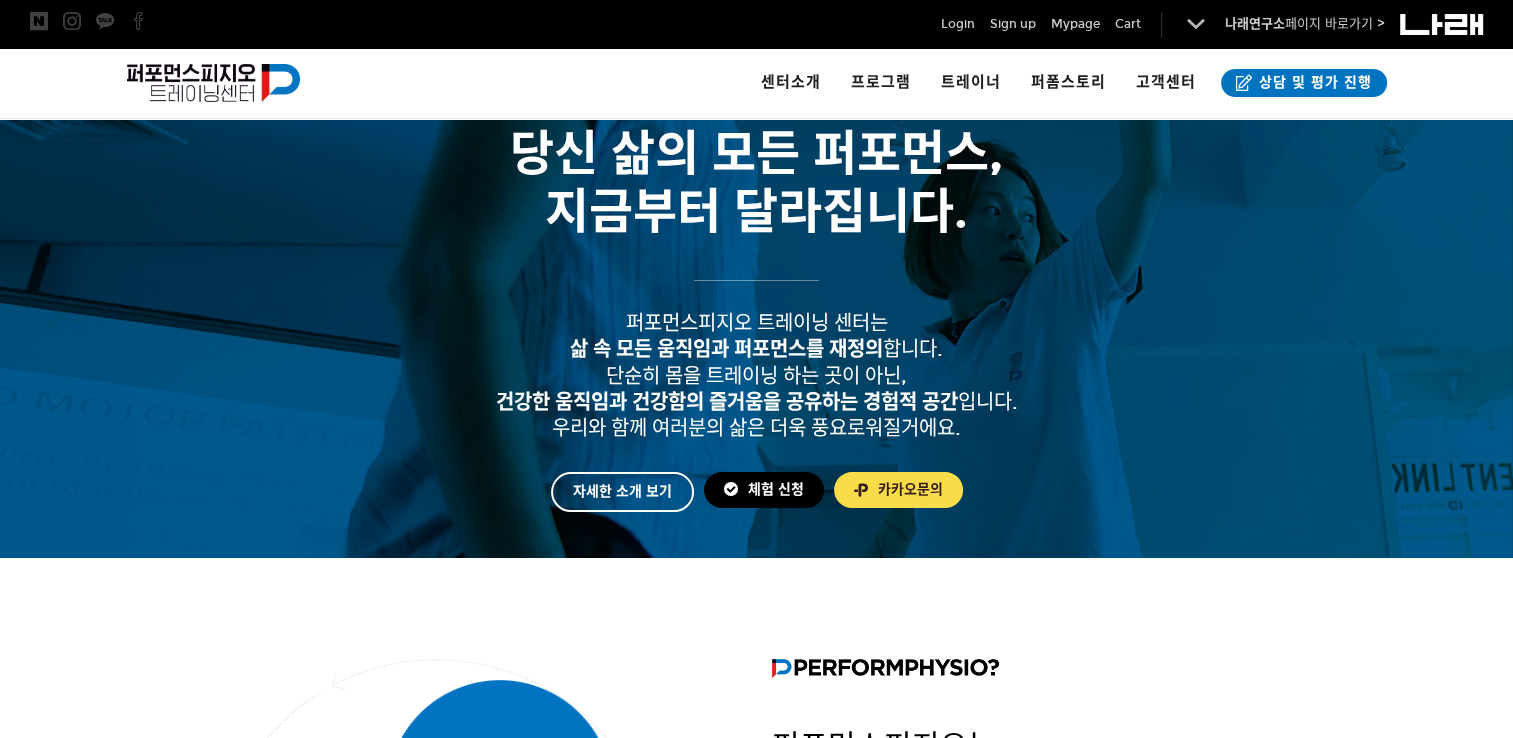 scroll, scrollTop: 200, scrollLeft: 0, axis: vertical 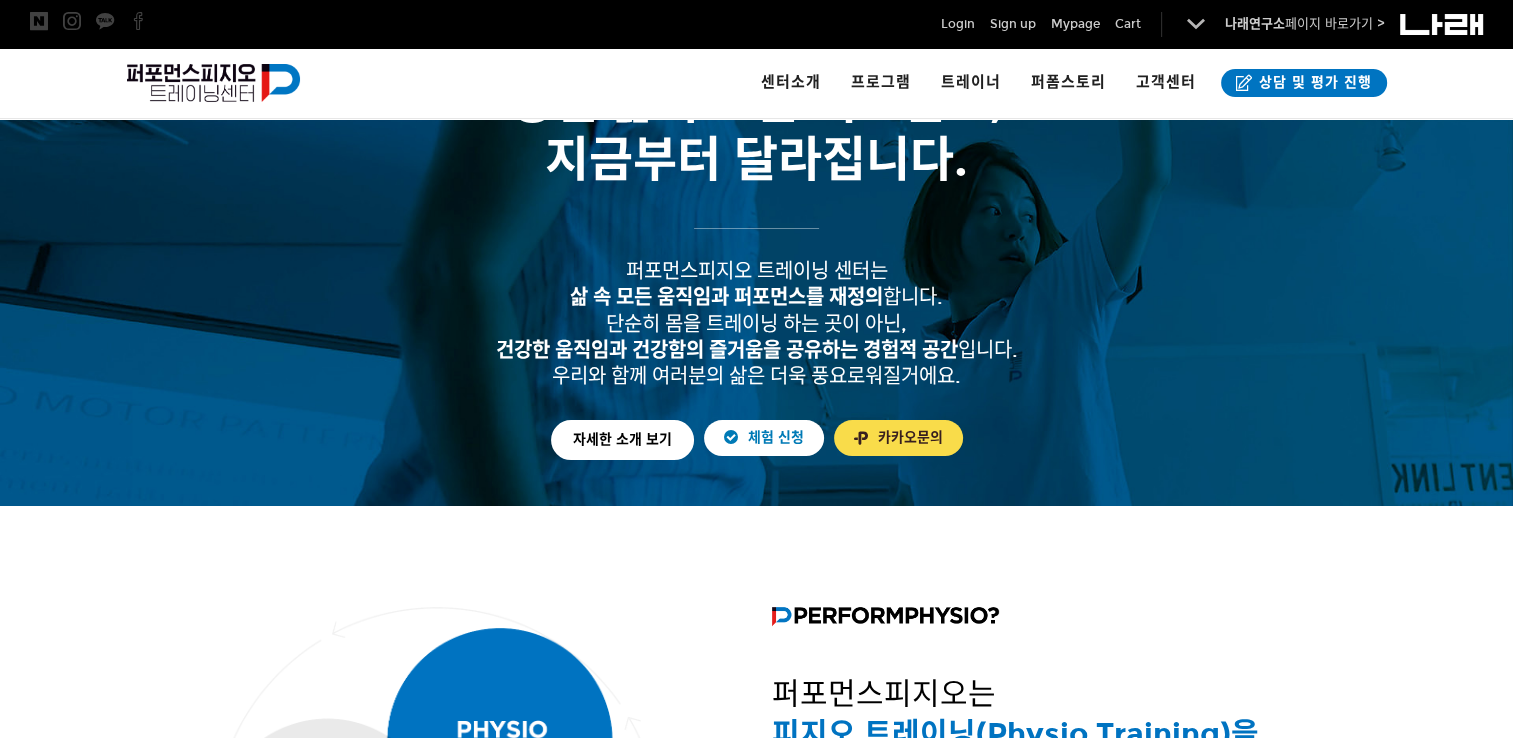 click on "자세한 소개 보기" at bounding box center (622, 440) 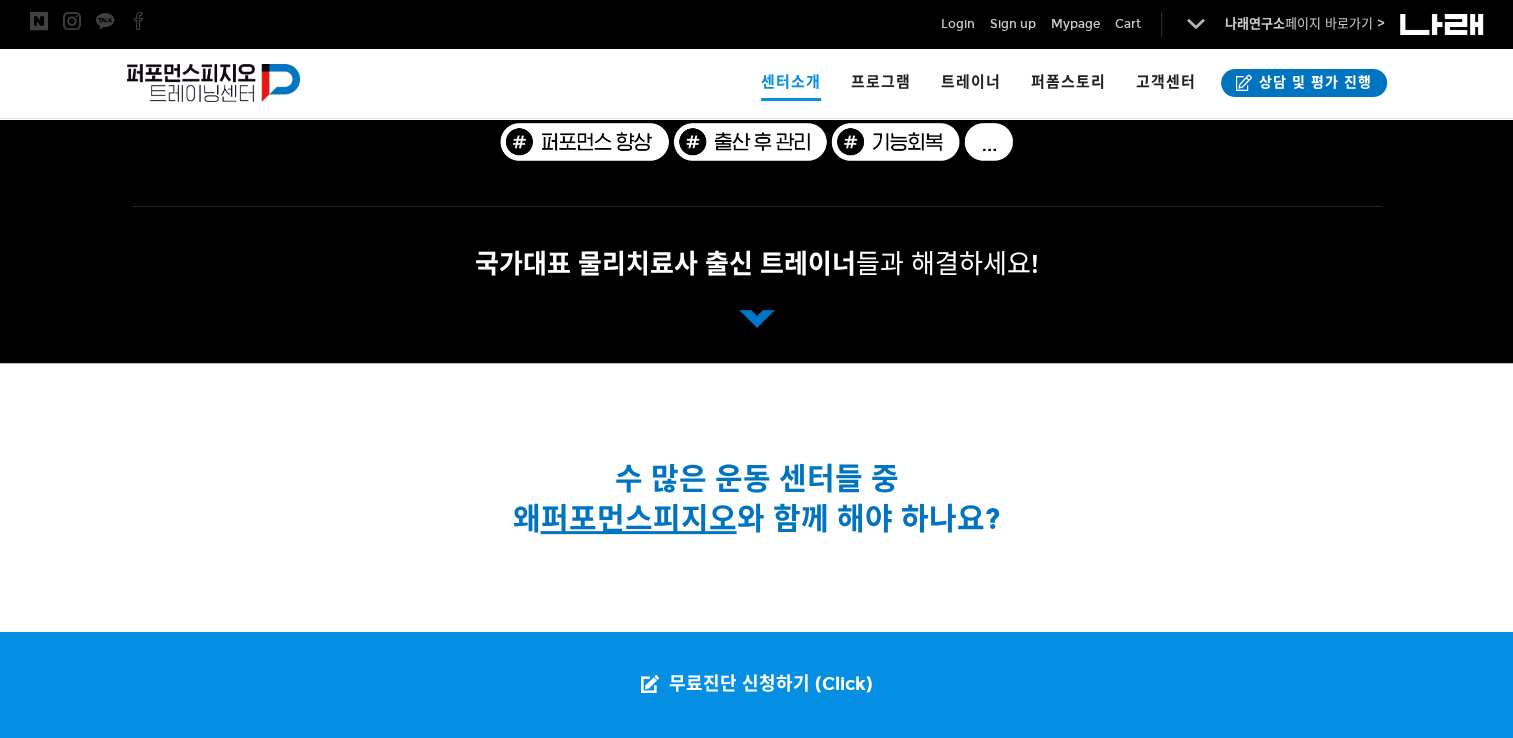 scroll, scrollTop: 448, scrollLeft: 0, axis: vertical 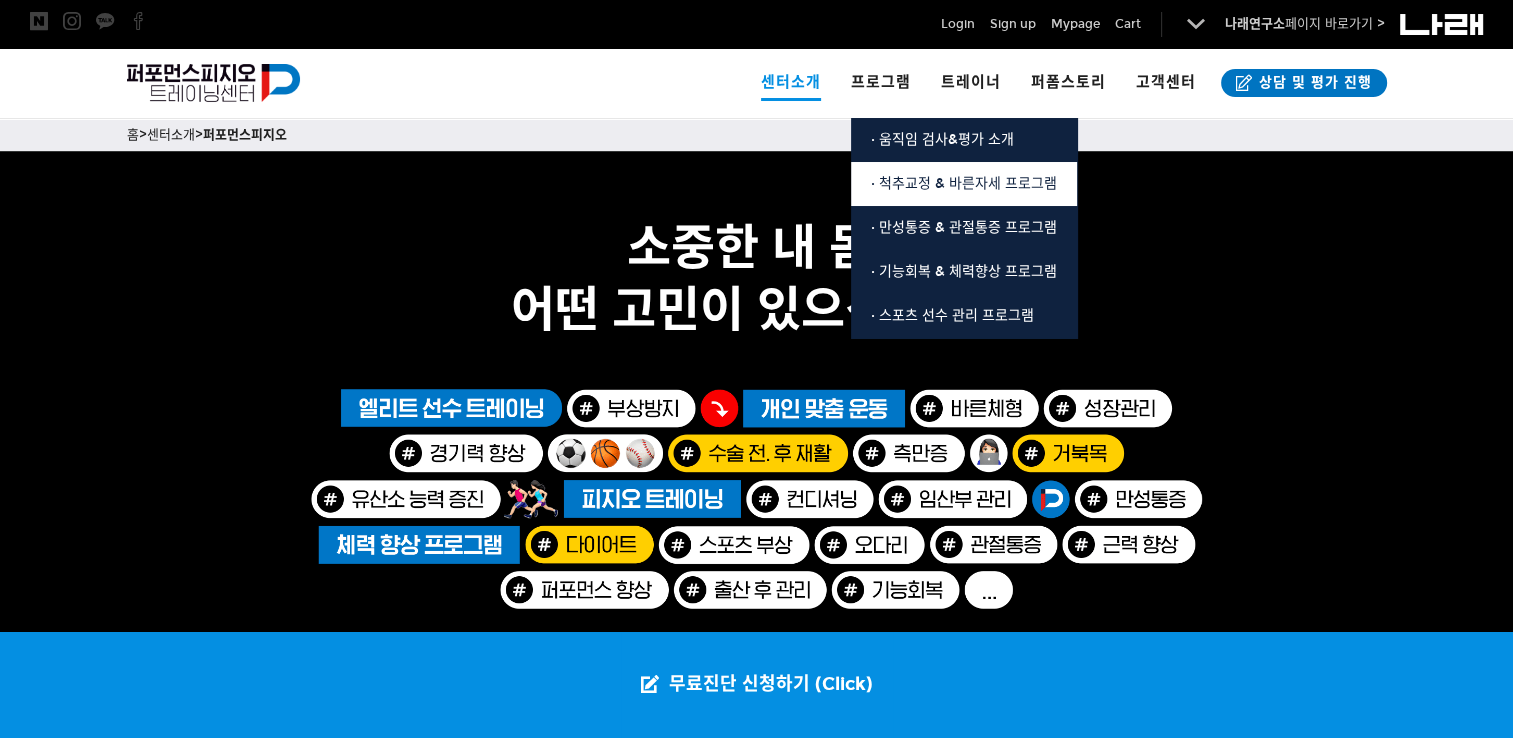 click on "· 척추교정 & 바른자세 프로그램" at bounding box center [964, 183] 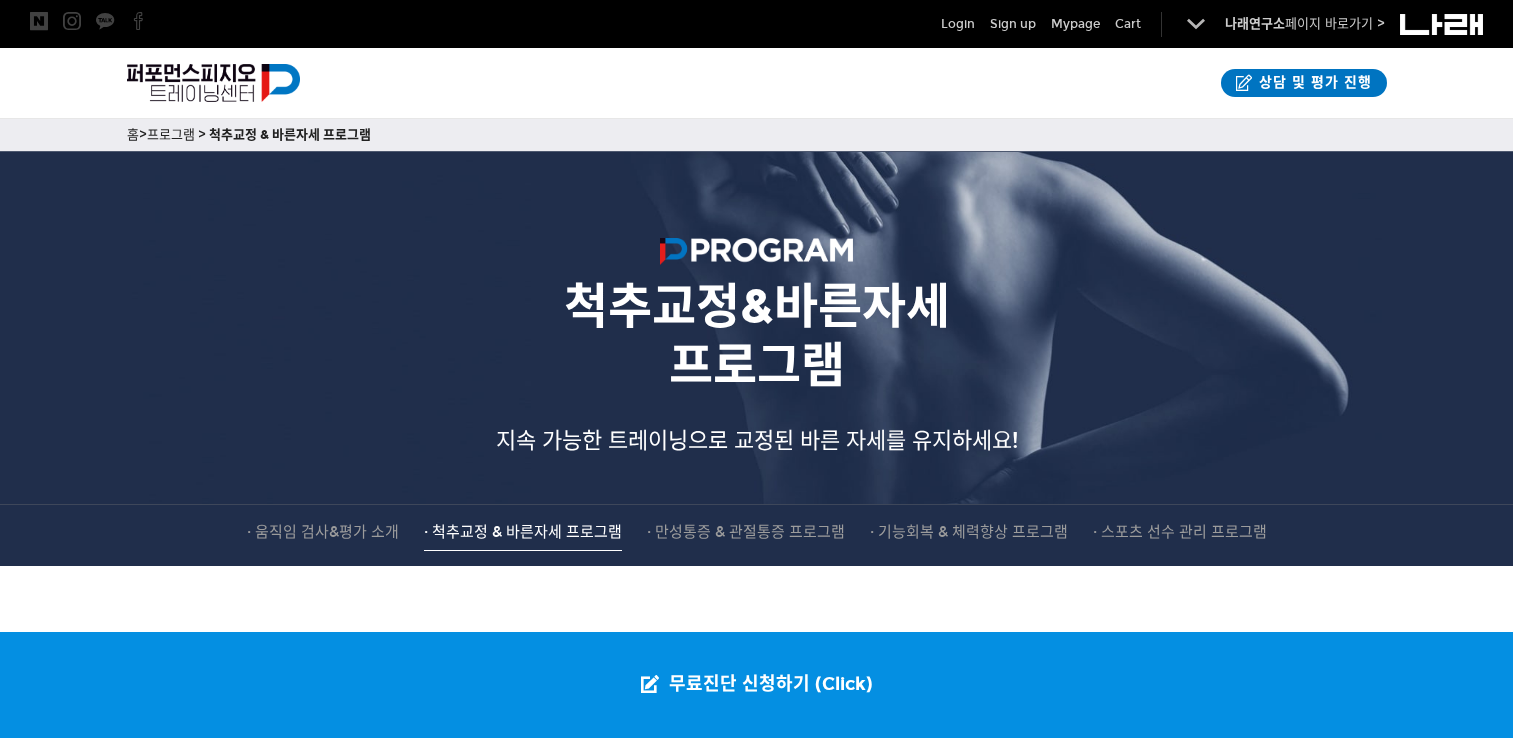 scroll, scrollTop: 548, scrollLeft: 0, axis: vertical 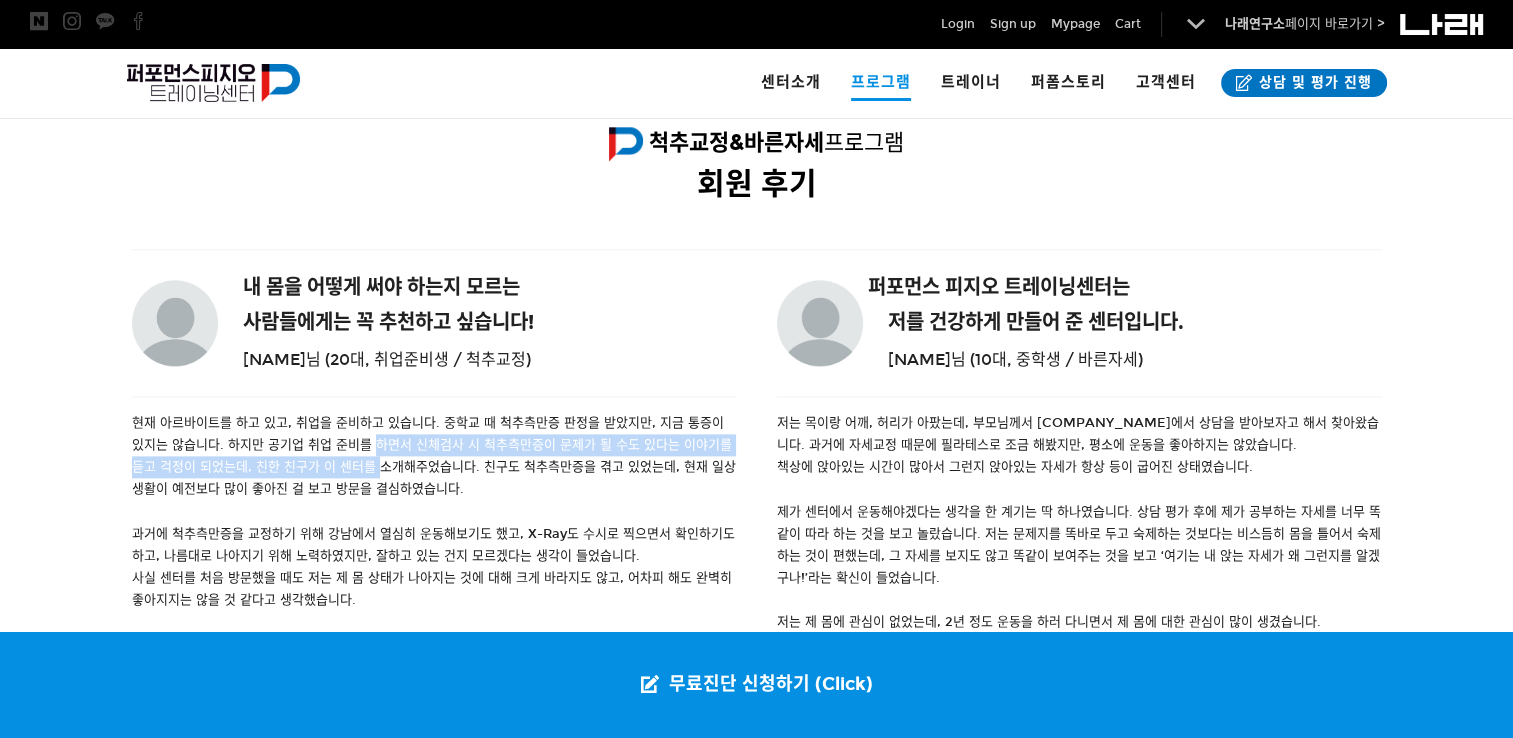 drag, startPoint x: 360, startPoint y: 439, endPoint x: 368, endPoint y: 469, distance: 31.04835 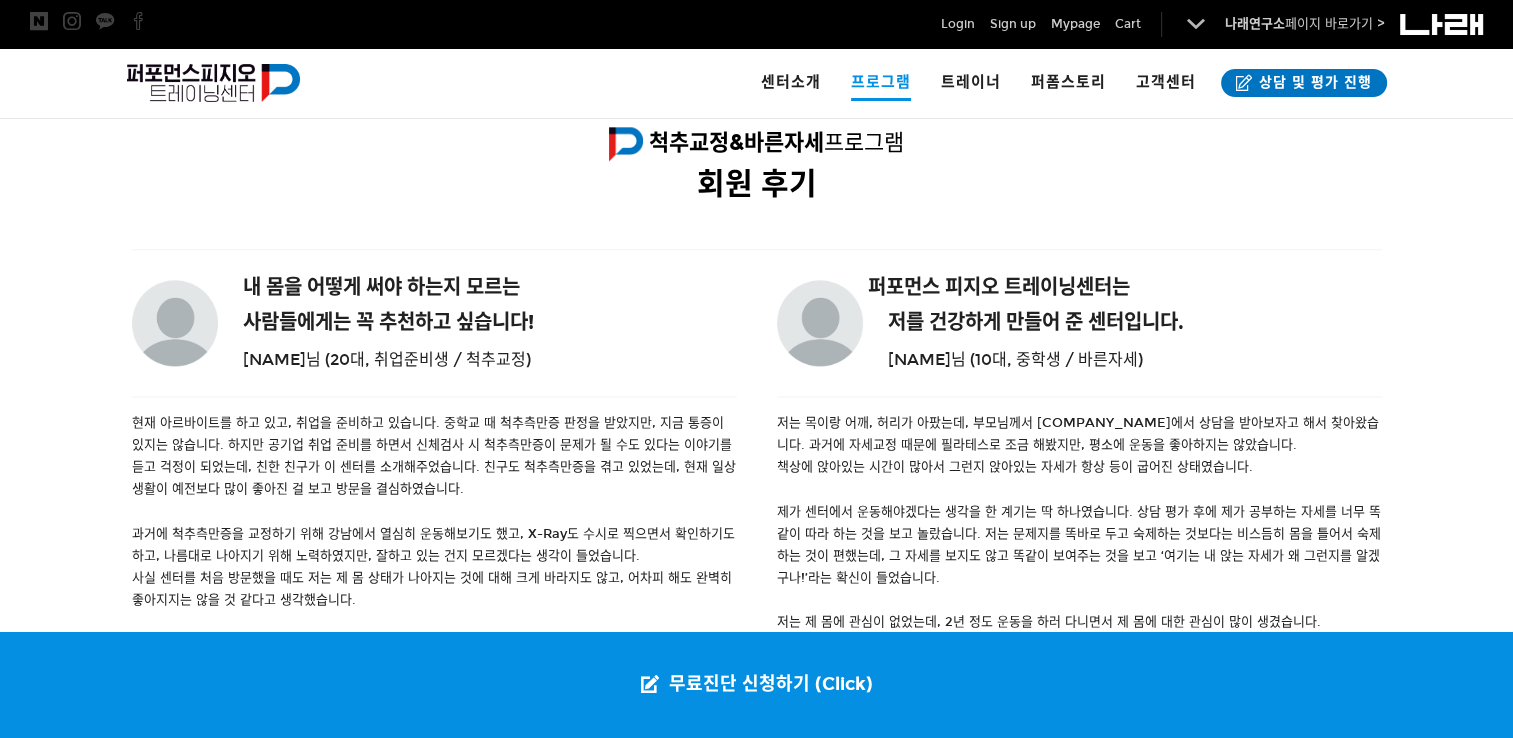 drag, startPoint x: 368, startPoint y: 469, endPoint x: 281, endPoint y: 503, distance: 93.40771 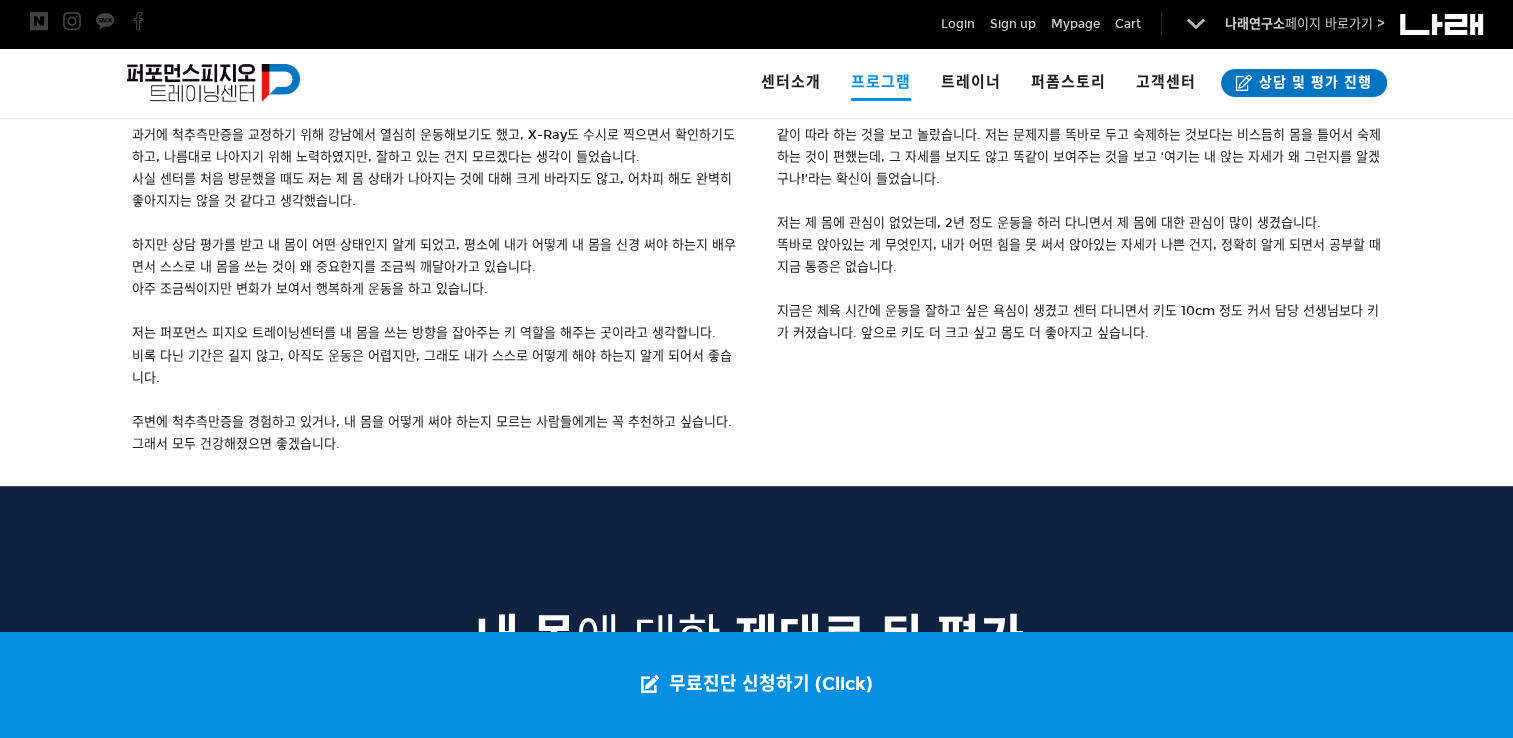 scroll, scrollTop: 2848, scrollLeft: 0, axis: vertical 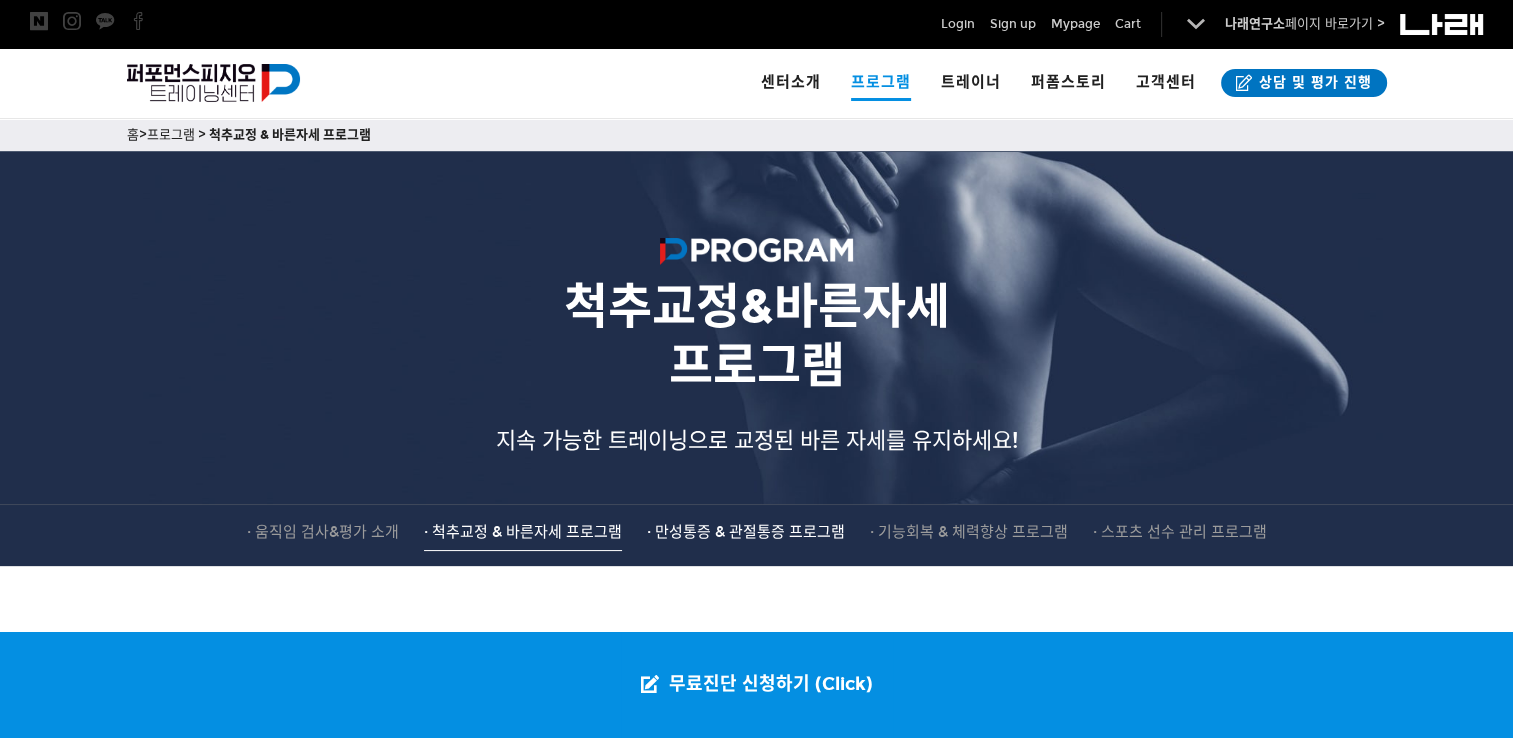 click on "· 만성통증 & 관절통증 프로그램" at bounding box center (746, 532) 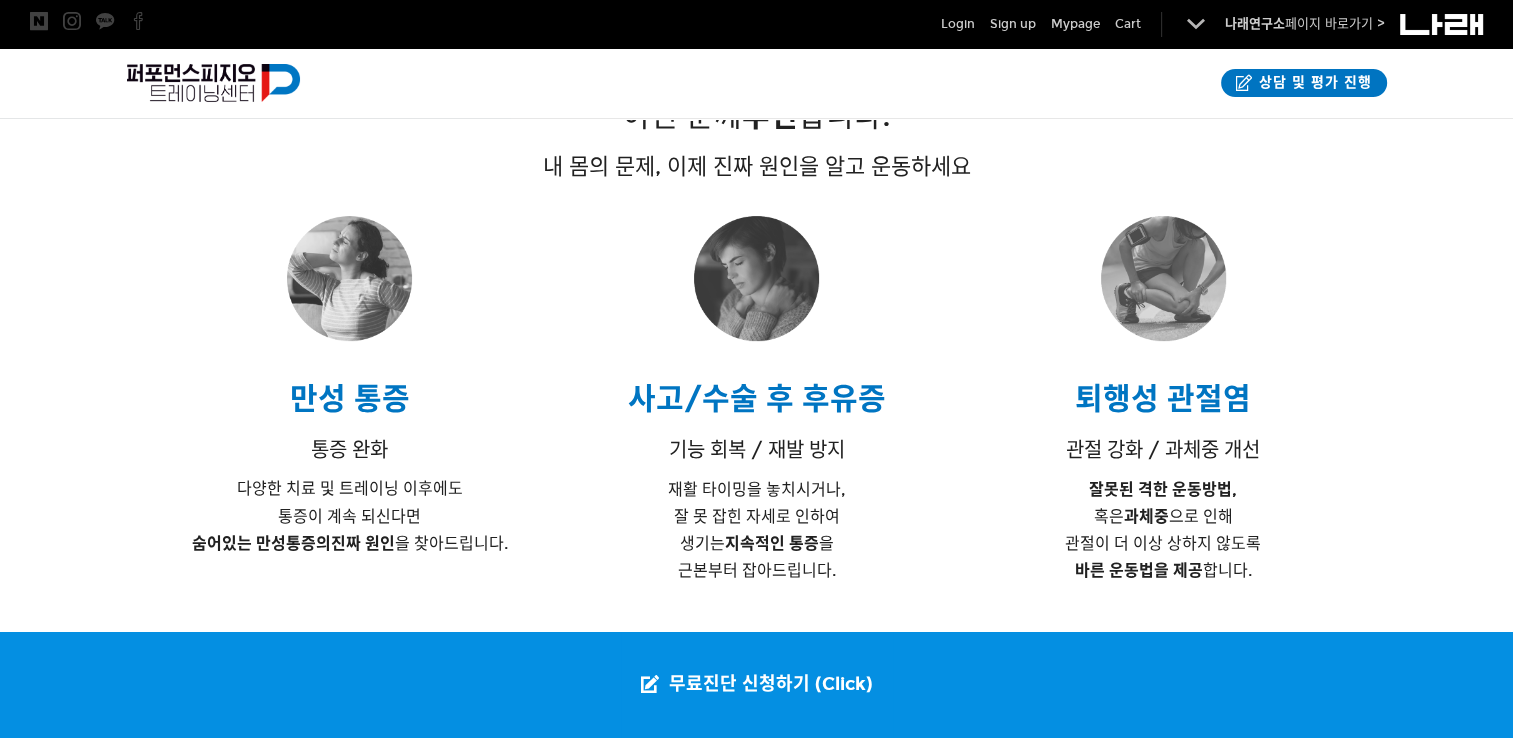 scroll, scrollTop: 0, scrollLeft: 0, axis: both 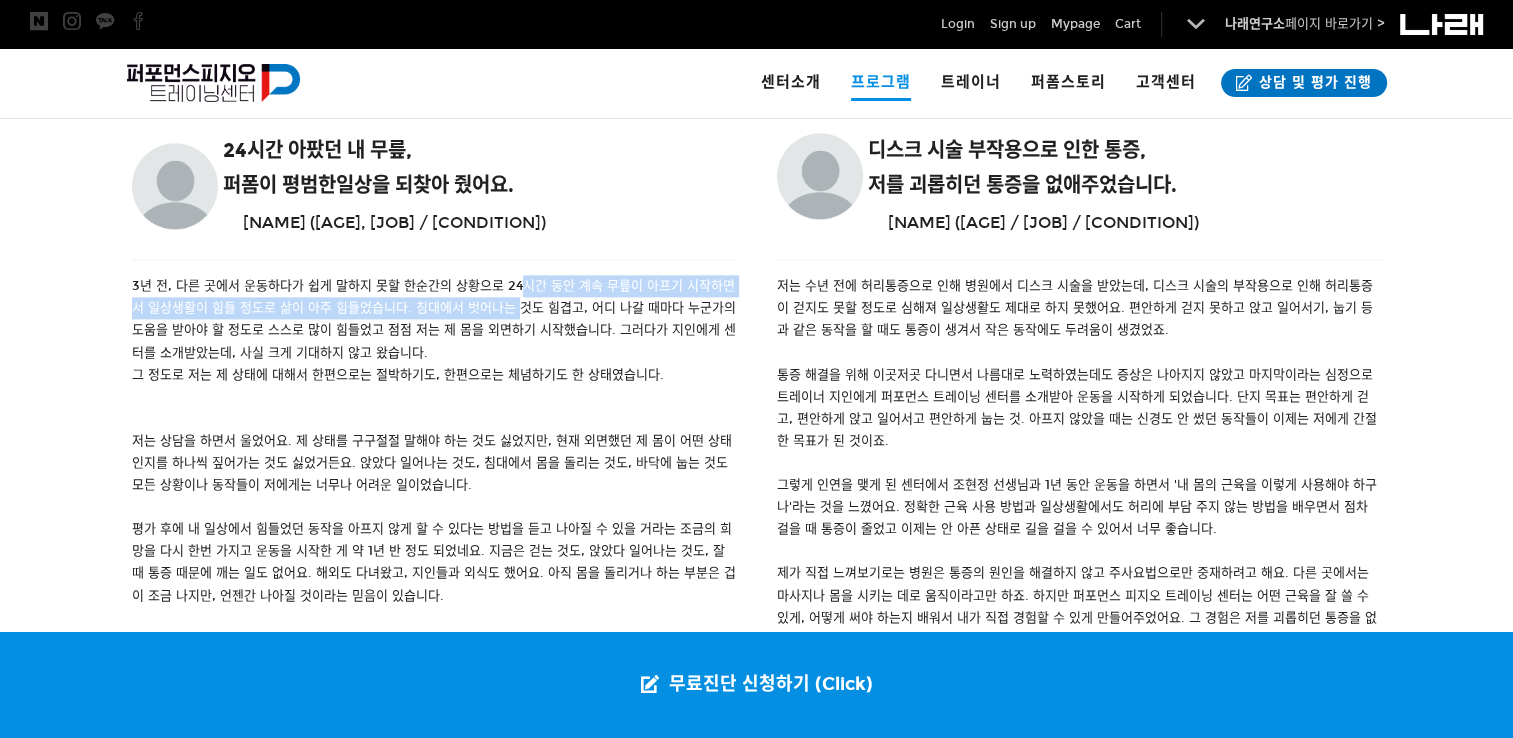 drag, startPoint x: 512, startPoint y: 290, endPoint x: 512, endPoint y: 314, distance: 24 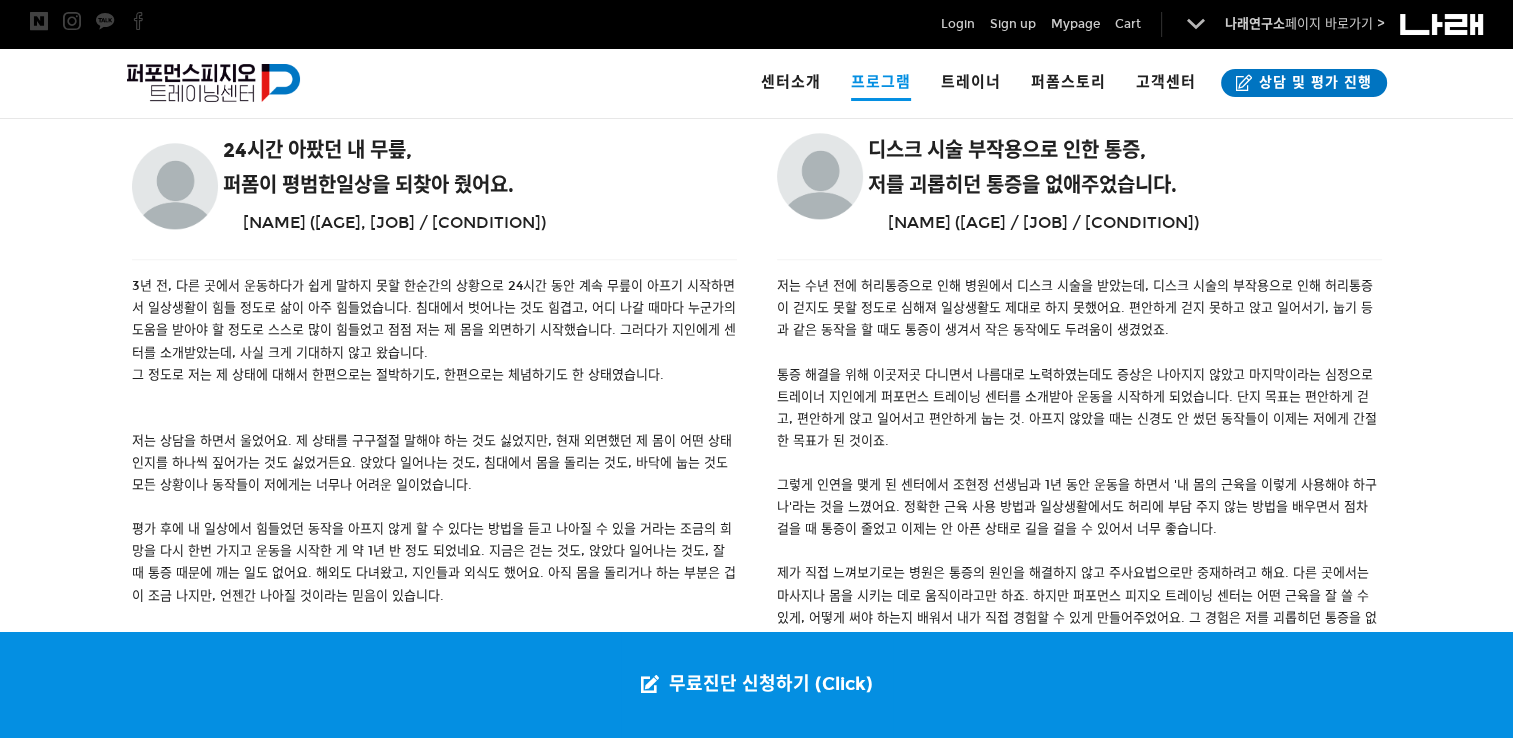 drag, startPoint x: 512, startPoint y: 314, endPoint x: 412, endPoint y: 362, distance: 110.92339 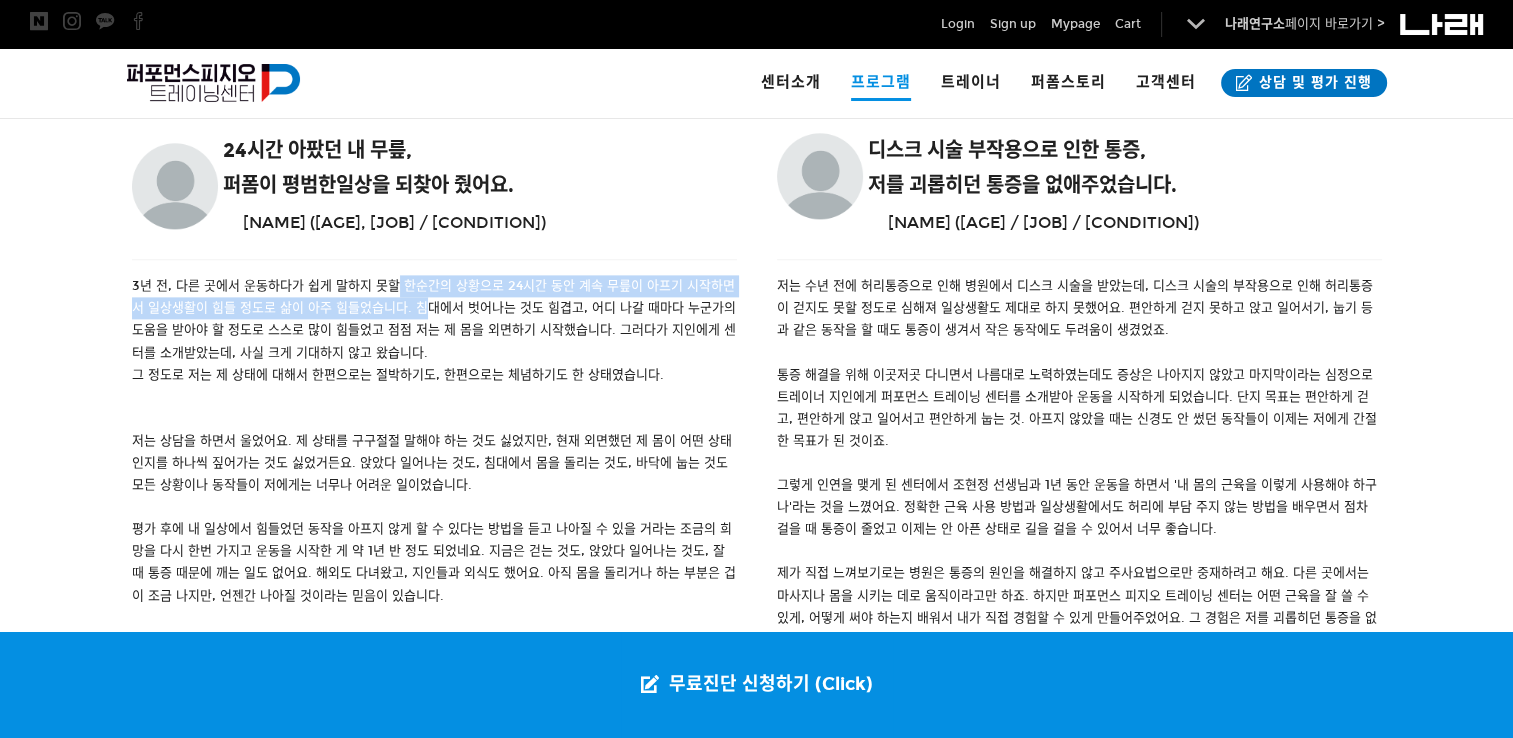 drag, startPoint x: 407, startPoint y: 302, endPoint x: 419, endPoint y: 316, distance: 18.439089 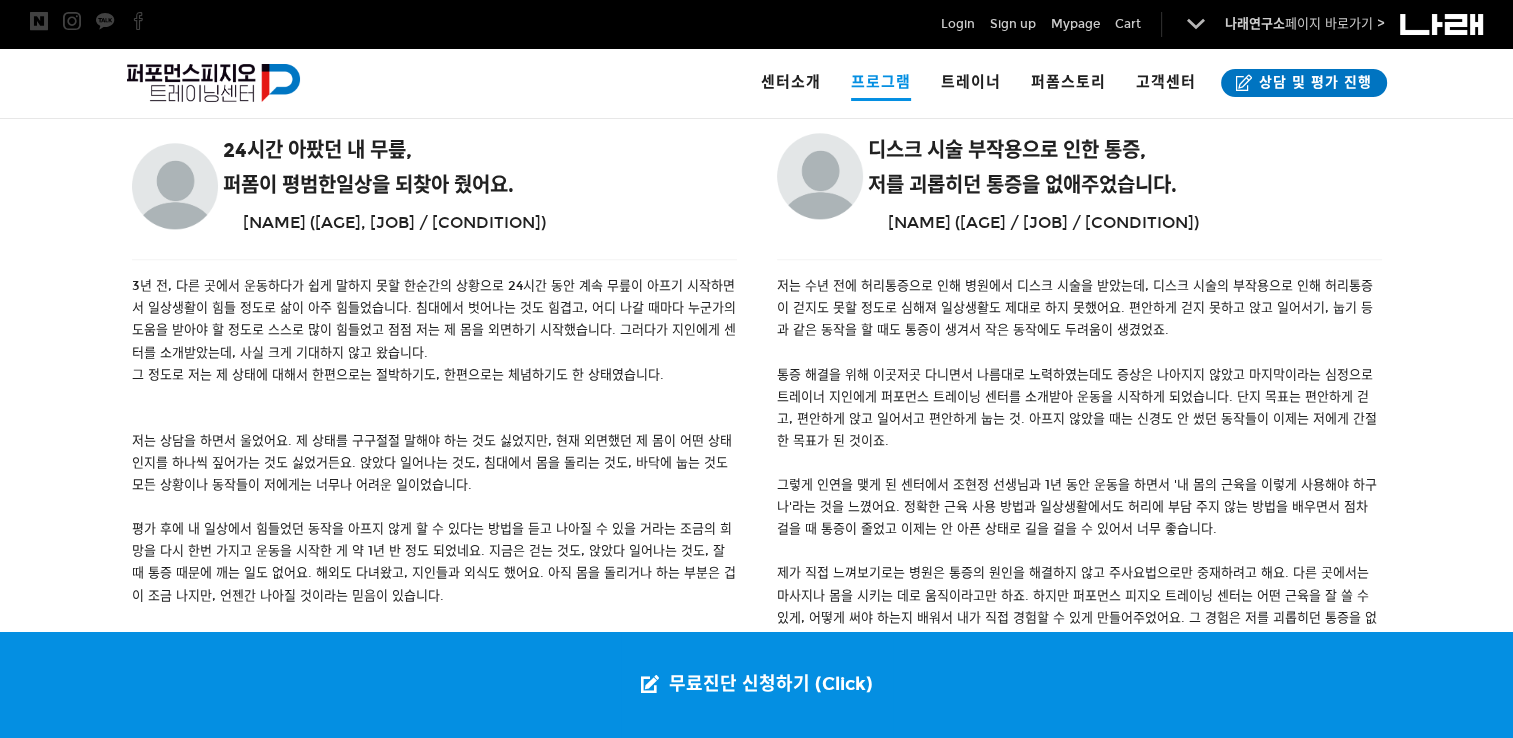 drag, startPoint x: 419, startPoint y: 316, endPoint x: 380, endPoint y: 379, distance: 74.094536 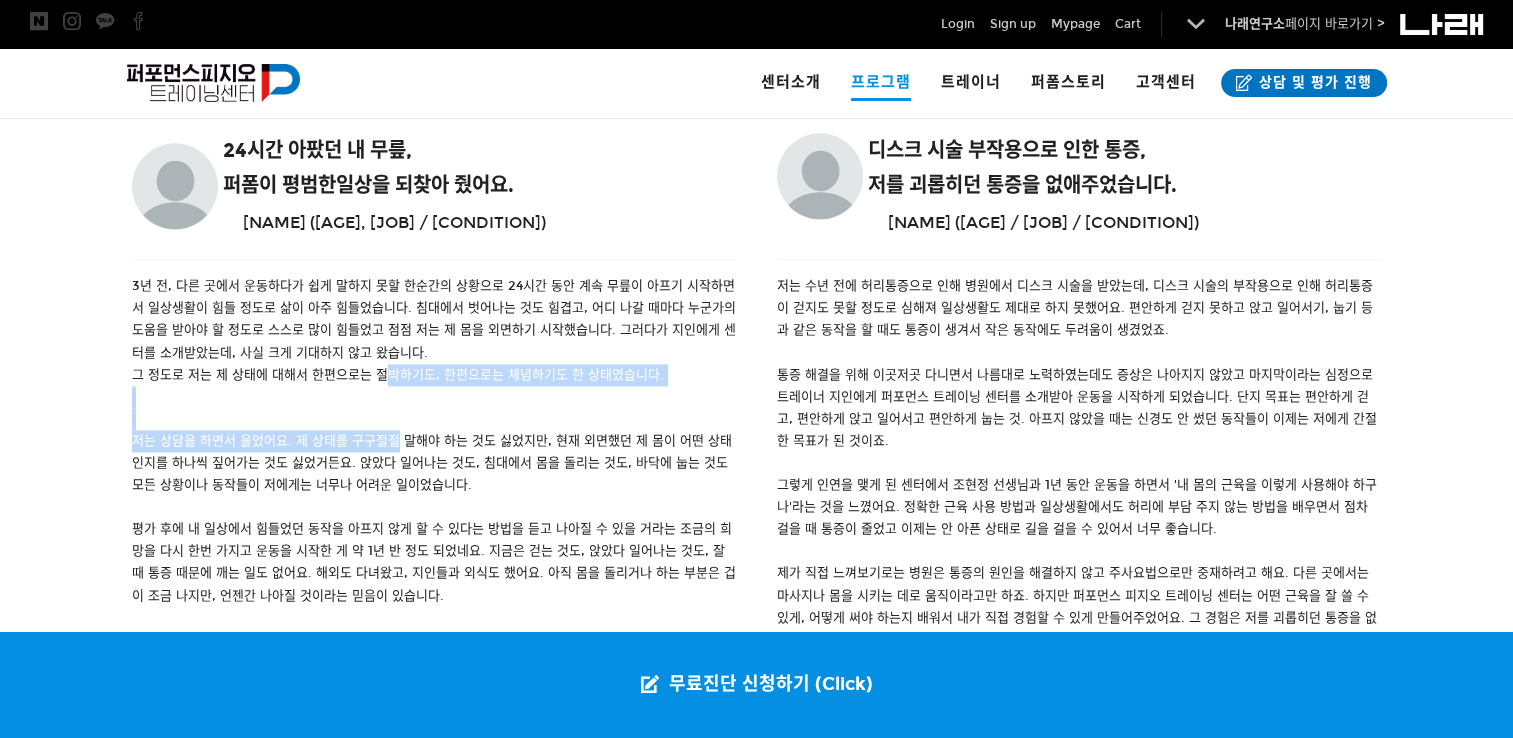 drag, startPoint x: 380, startPoint y: 379, endPoint x: 391, endPoint y: 432, distance: 54.129475 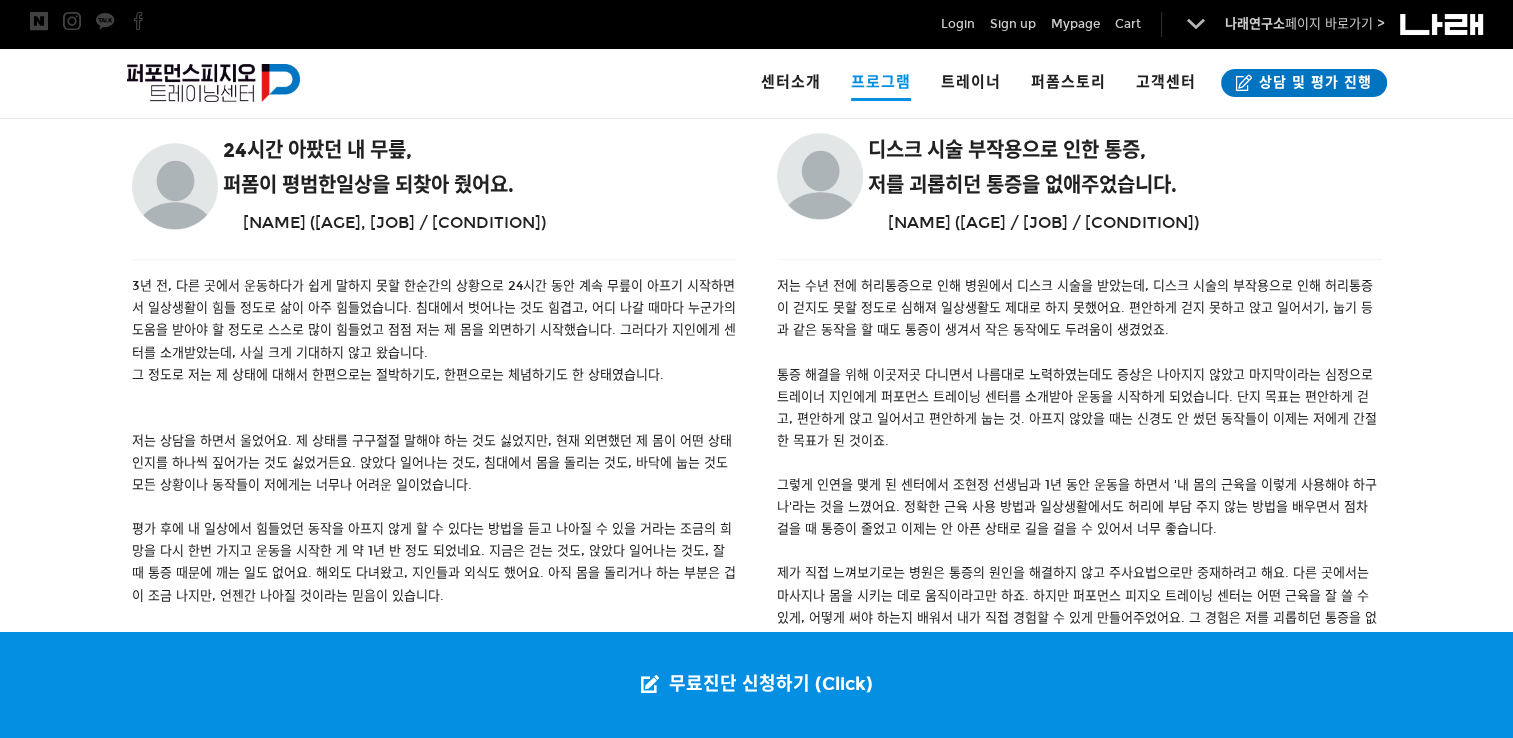 drag, startPoint x: 391, startPoint y: 432, endPoint x: 332, endPoint y: 495, distance: 86.313385 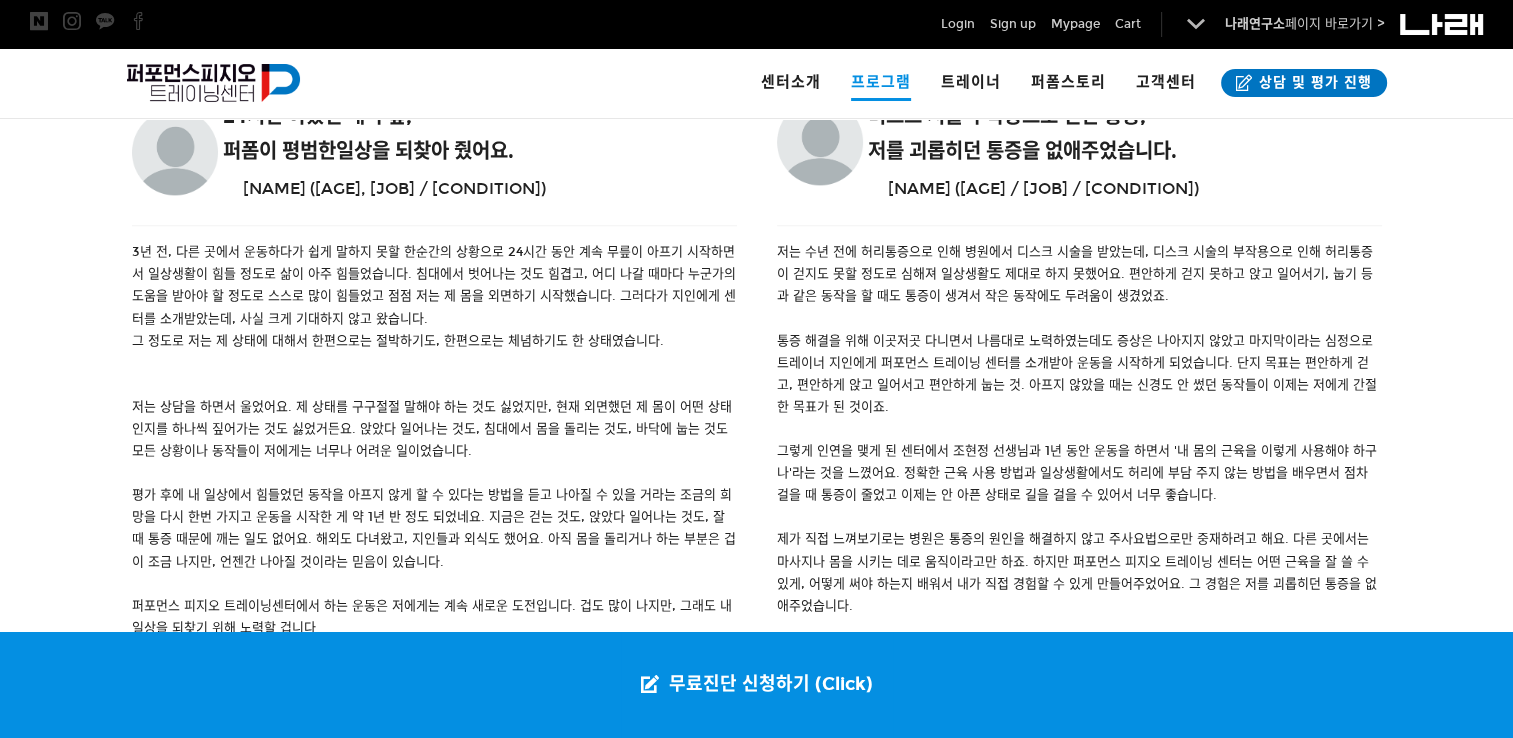 scroll, scrollTop: 2548, scrollLeft: 0, axis: vertical 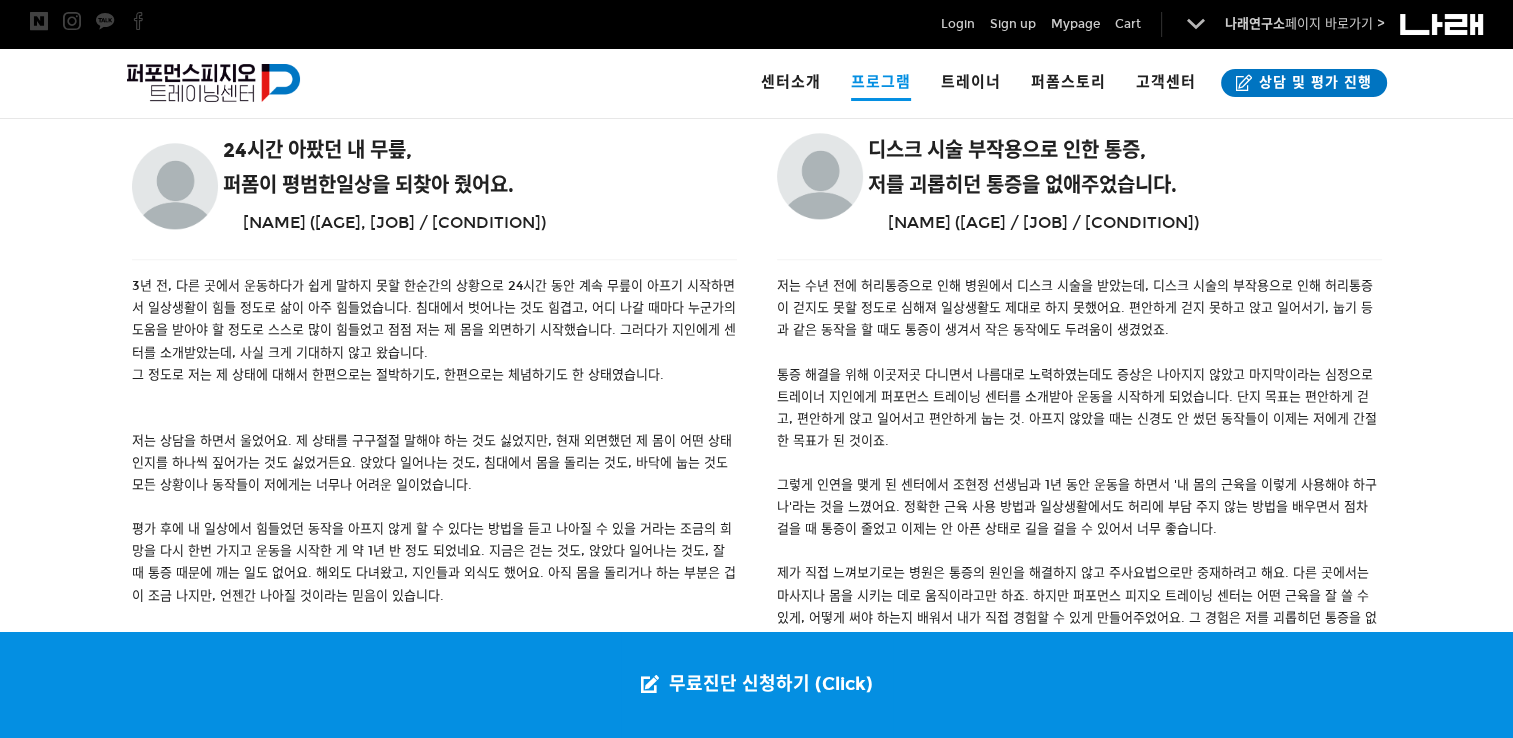 drag, startPoint x: 1032, startPoint y: 322, endPoint x: 992, endPoint y: 441, distance: 125.54282 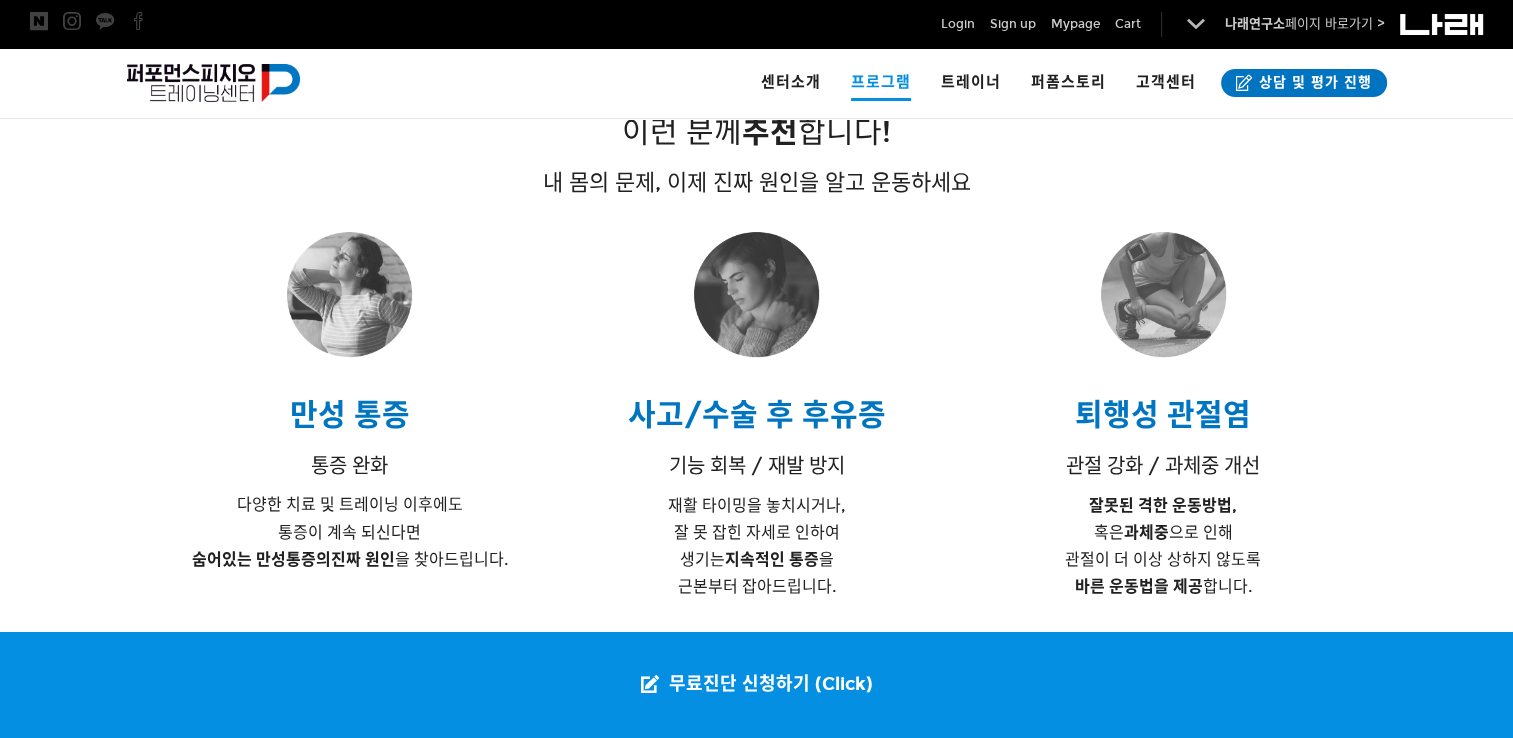 scroll, scrollTop: 0, scrollLeft: 0, axis: both 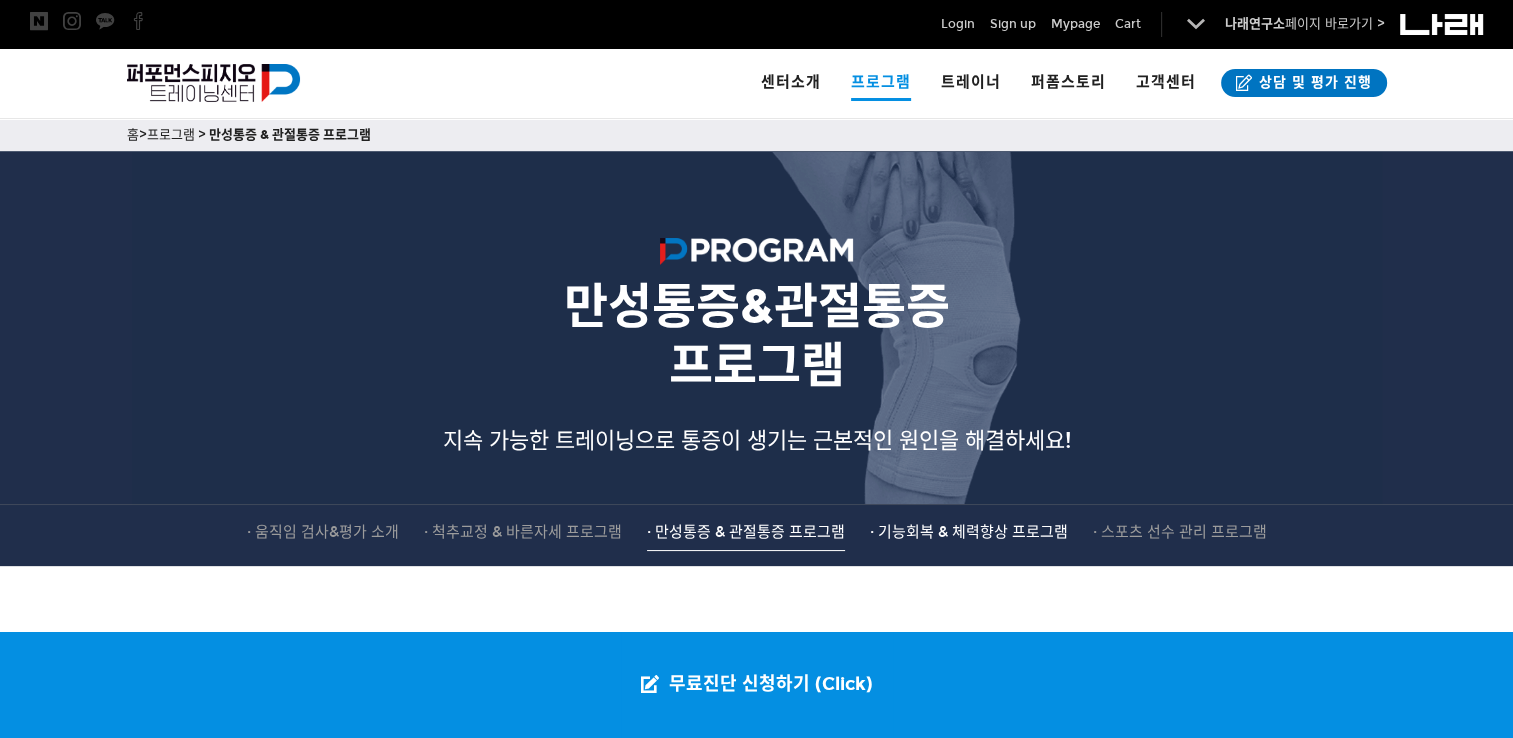 click on "· 기능회복 & 체력향상 프로그램" at bounding box center (969, 532) 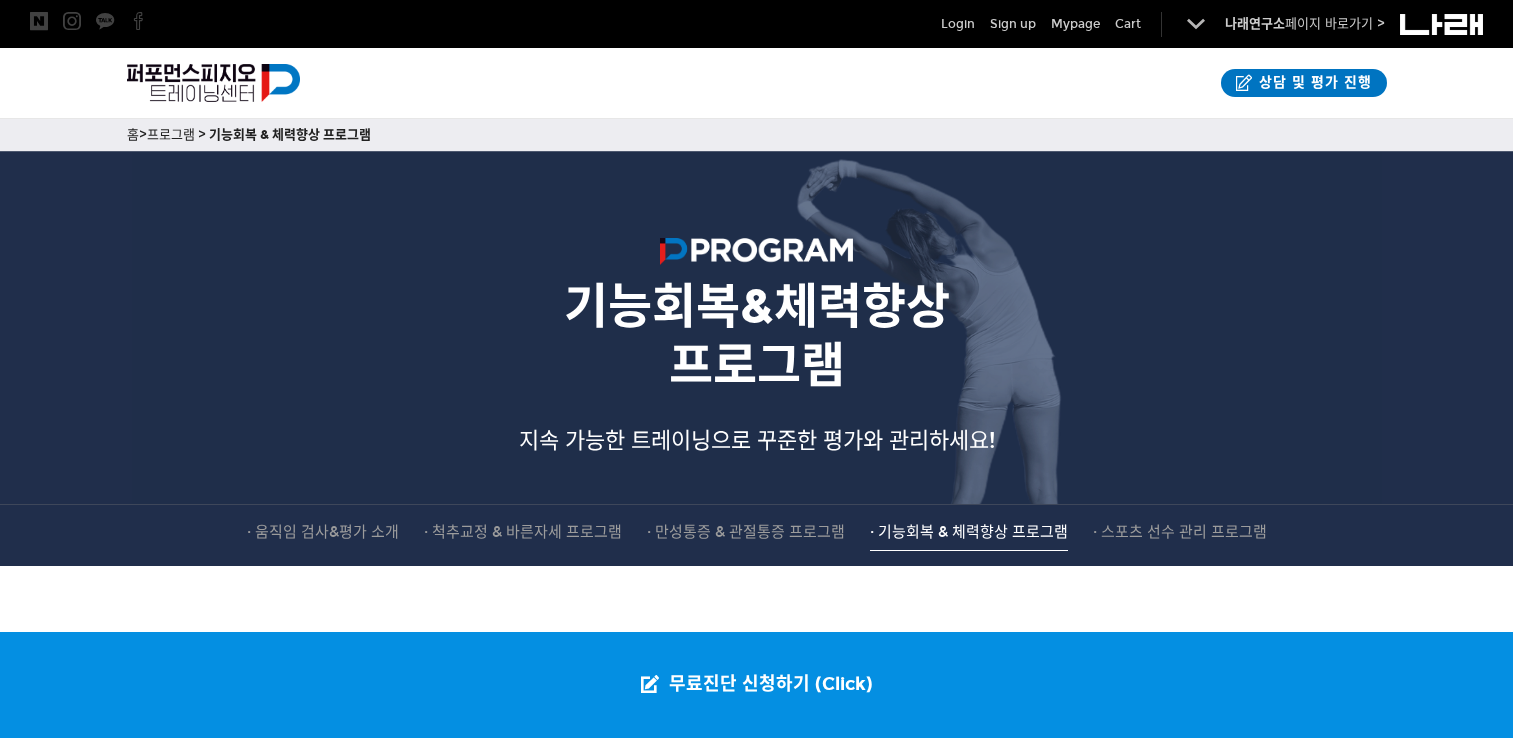 scroll, scrollTop: 548, scrollLeft: 0, axis: vertical 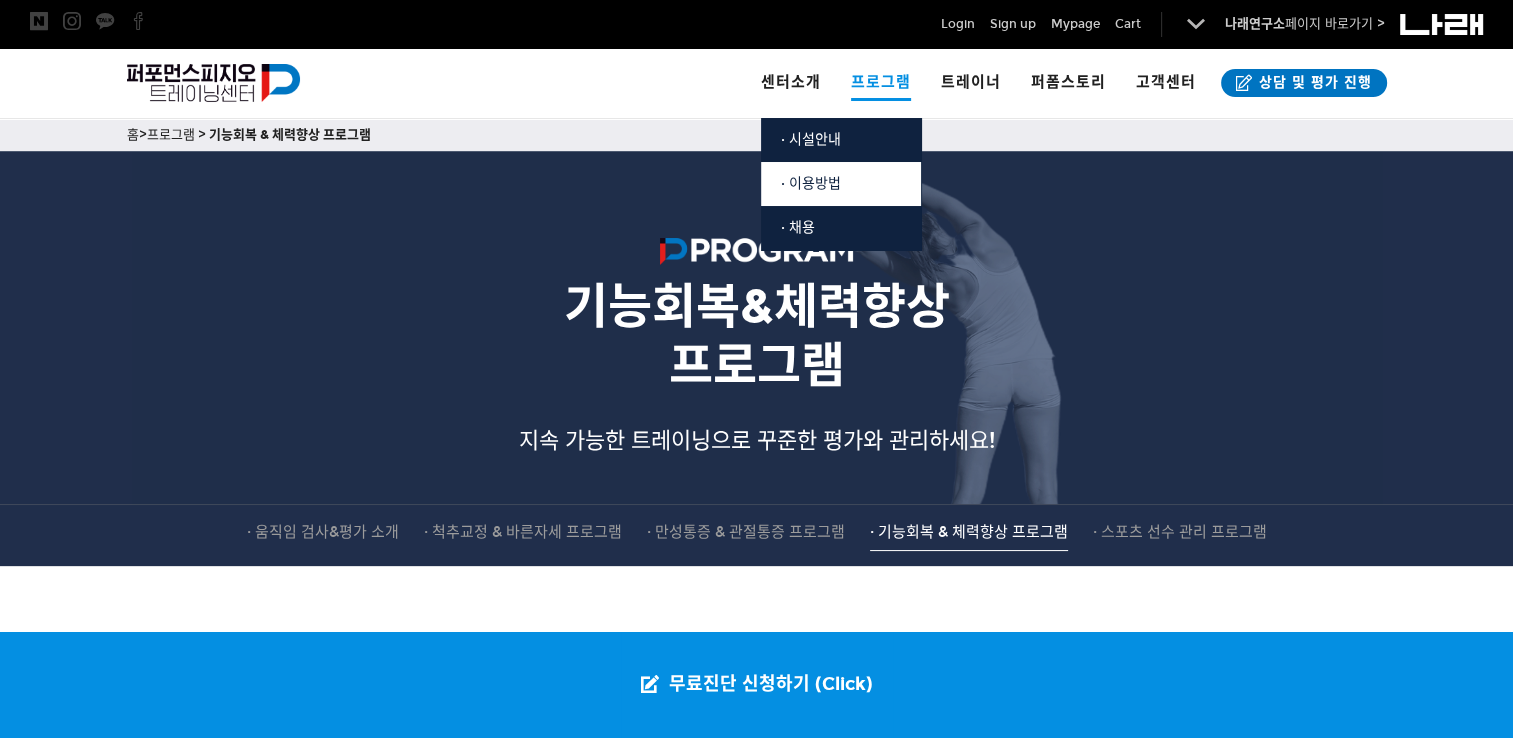 click on "· 이용방법" at bounding box center (811, 183) 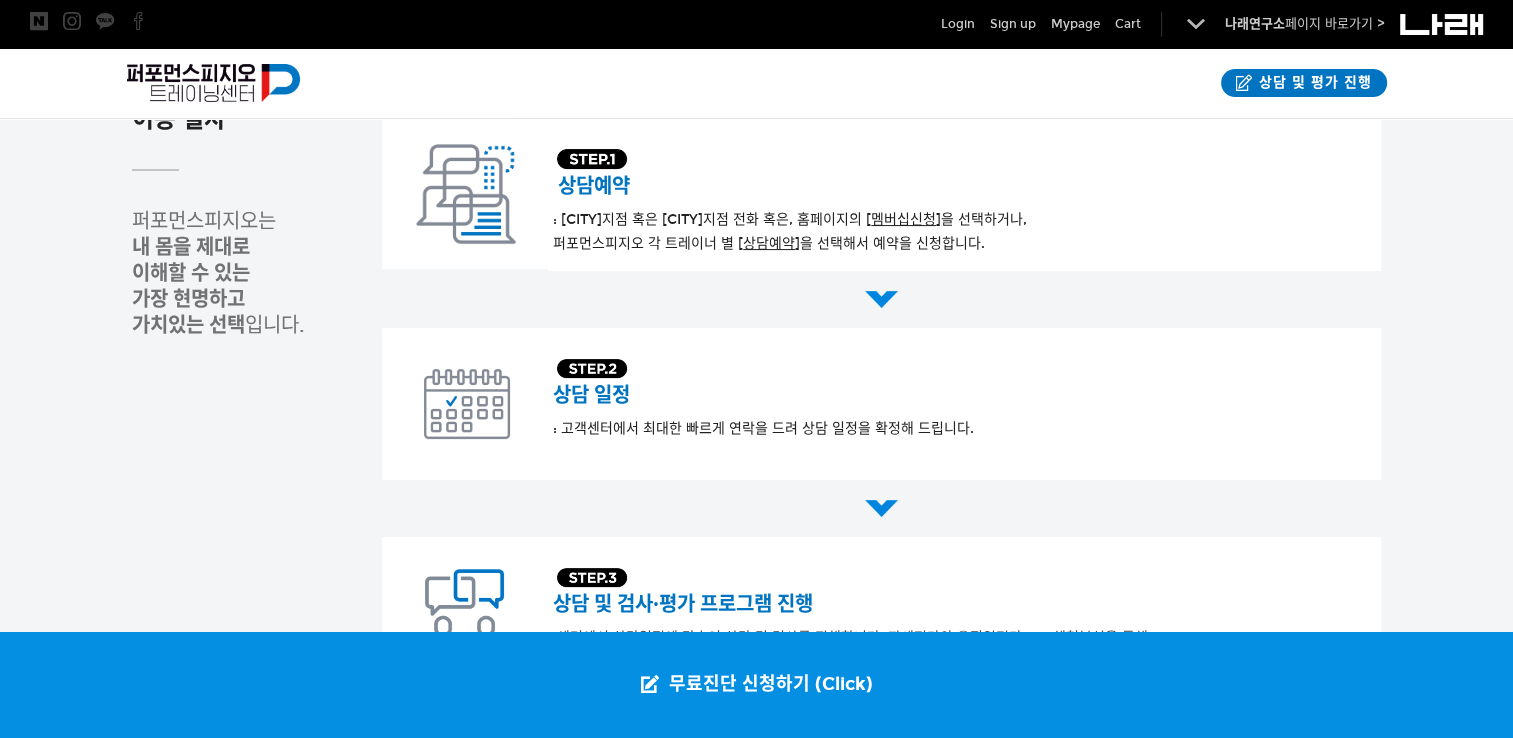 scroll, scrollTop: 0, scrollLeft: 0, axis: both 